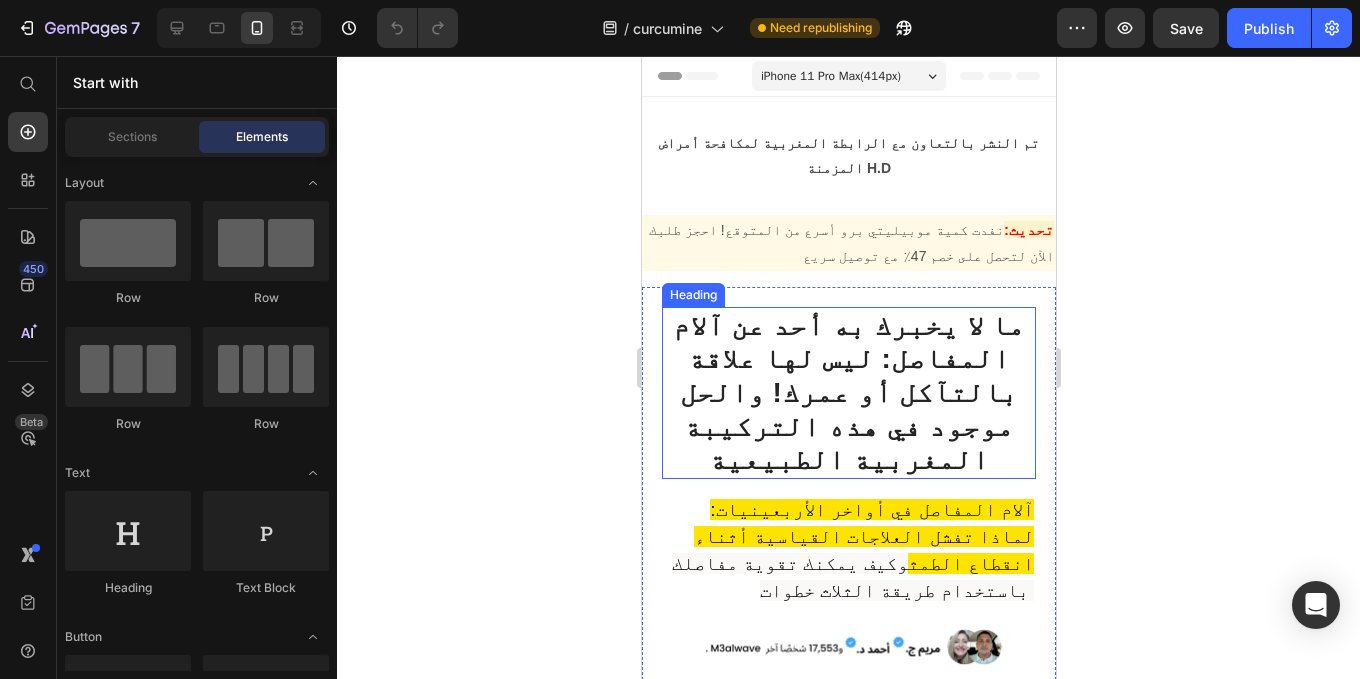 scroll, scrollTop: 0, scrollLeft: 0, axis: both 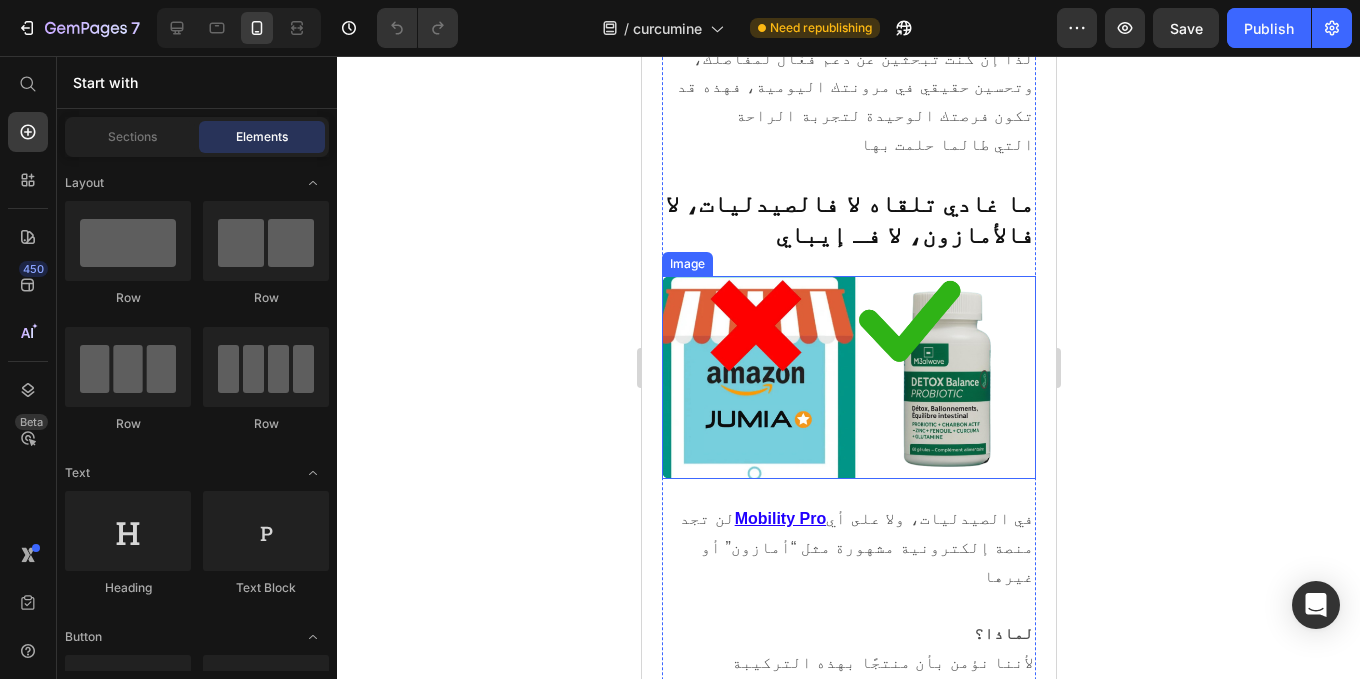 drag, startPoint x: 771, startPoint y: 409, endPoint x: 736, endPoint y: 417, distance: 35.902645 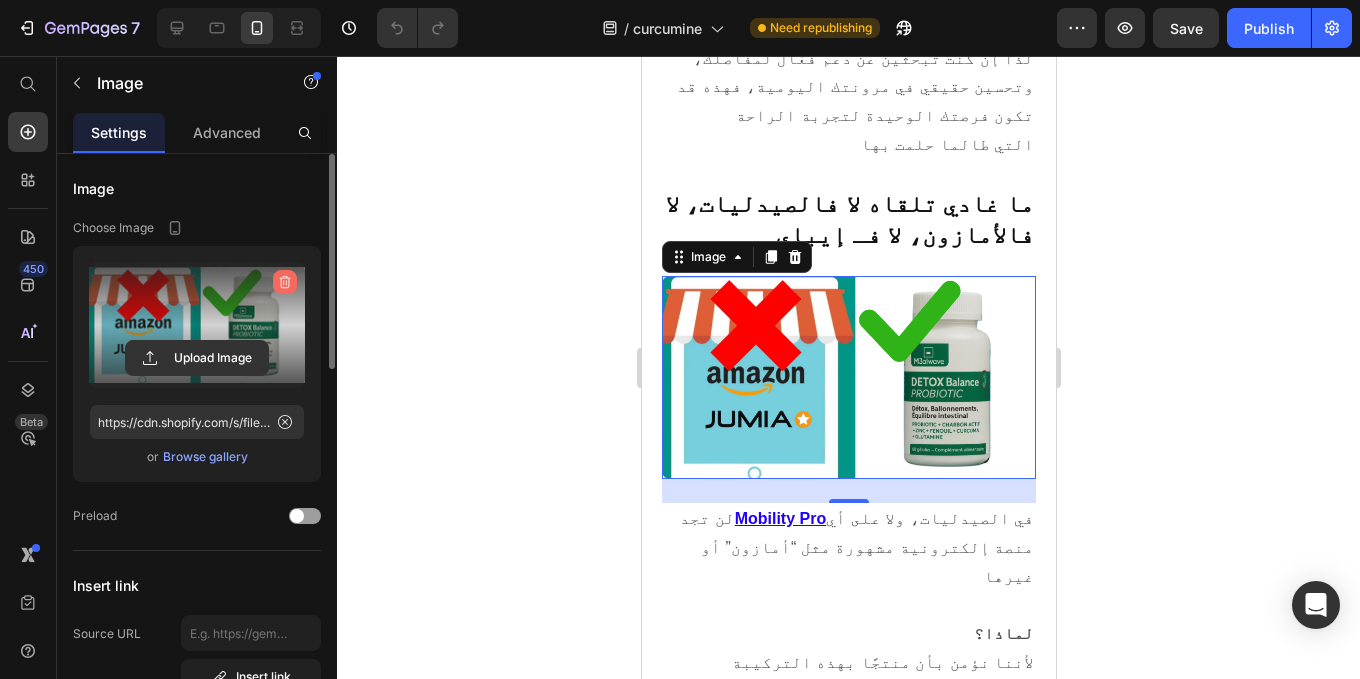 click 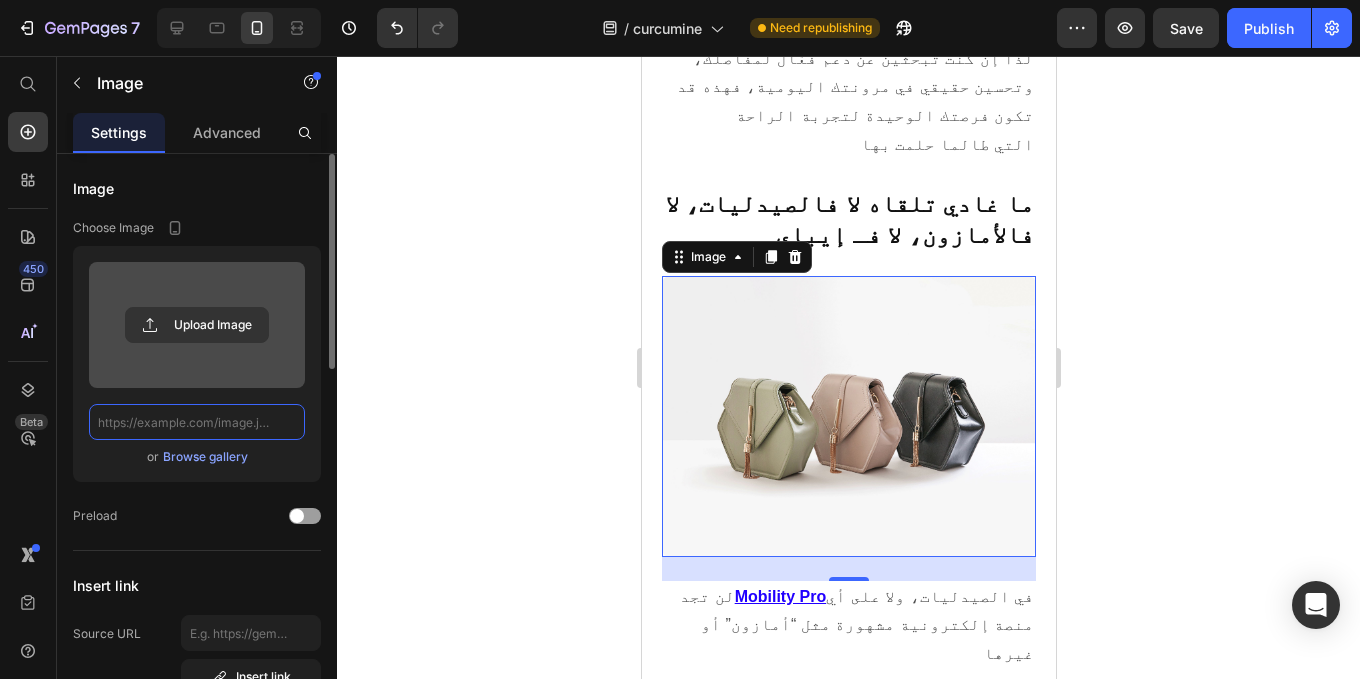 scroll, scrollTop: 0, scrollLeft: 0, axis: both 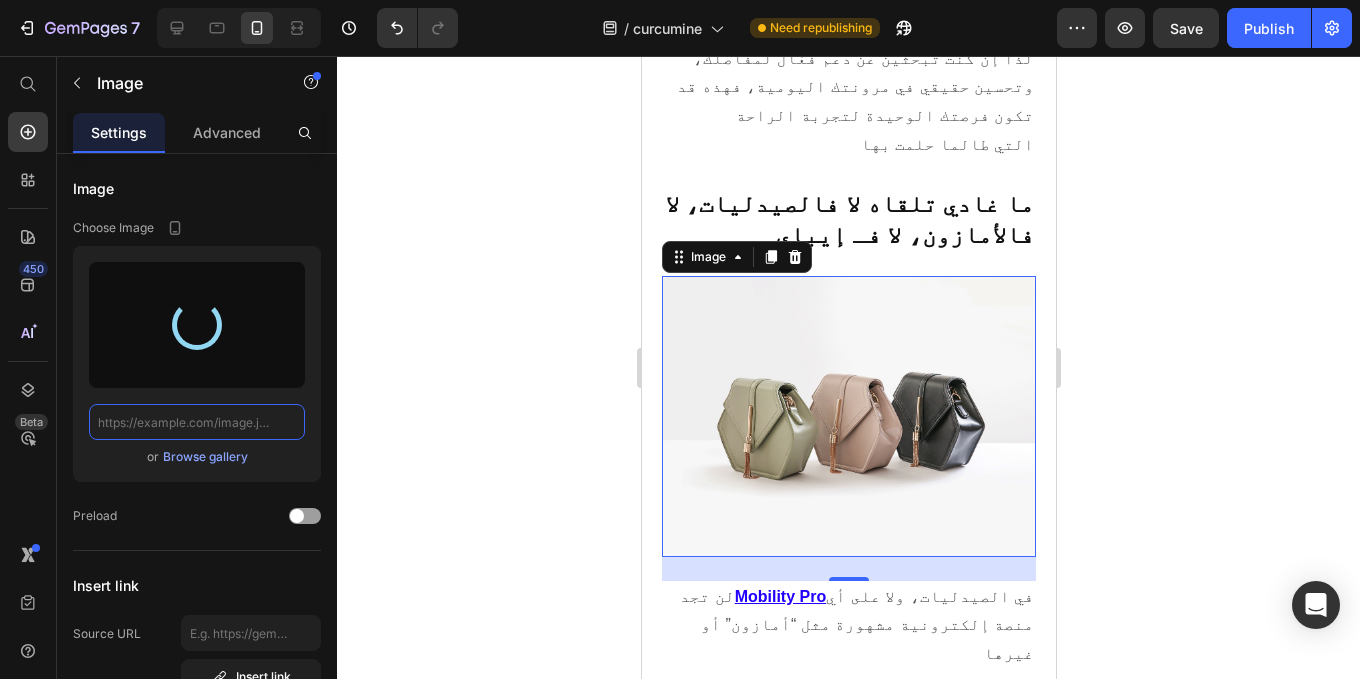 type on "https://cdn.shopify.com/s/files/1/0944/3370/6293/files/gempages_568890246704399381-07b7130d-38a0-4213-a6ac-98925ba15f49.png" 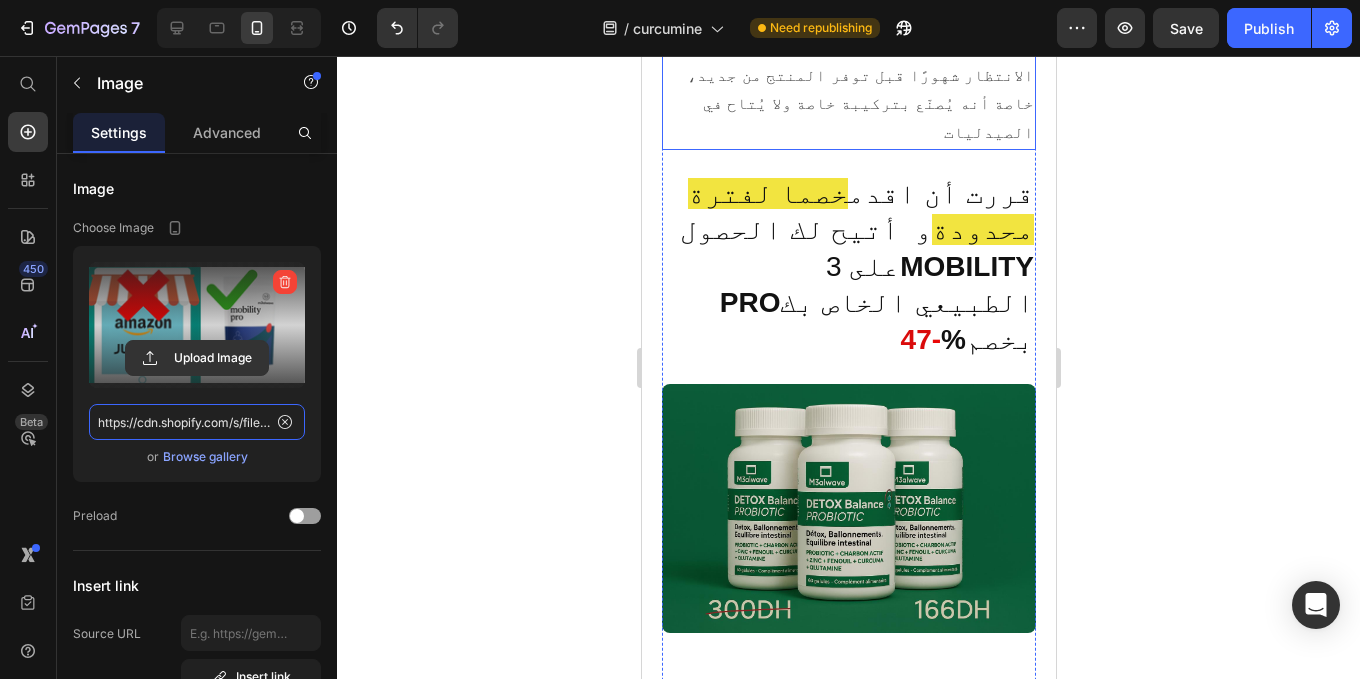 scroll, scrollTop: 20889, scrollLeft: 0, axis: vertical 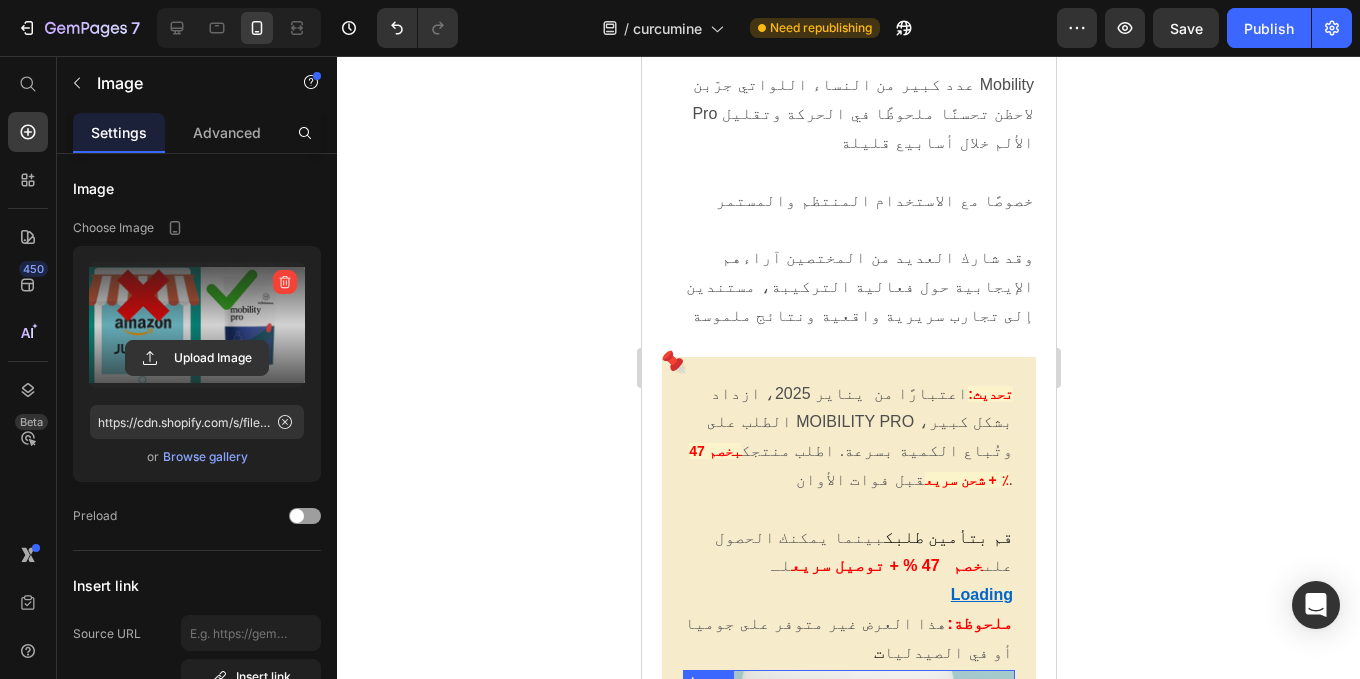 click at bounding box center (848, 836) 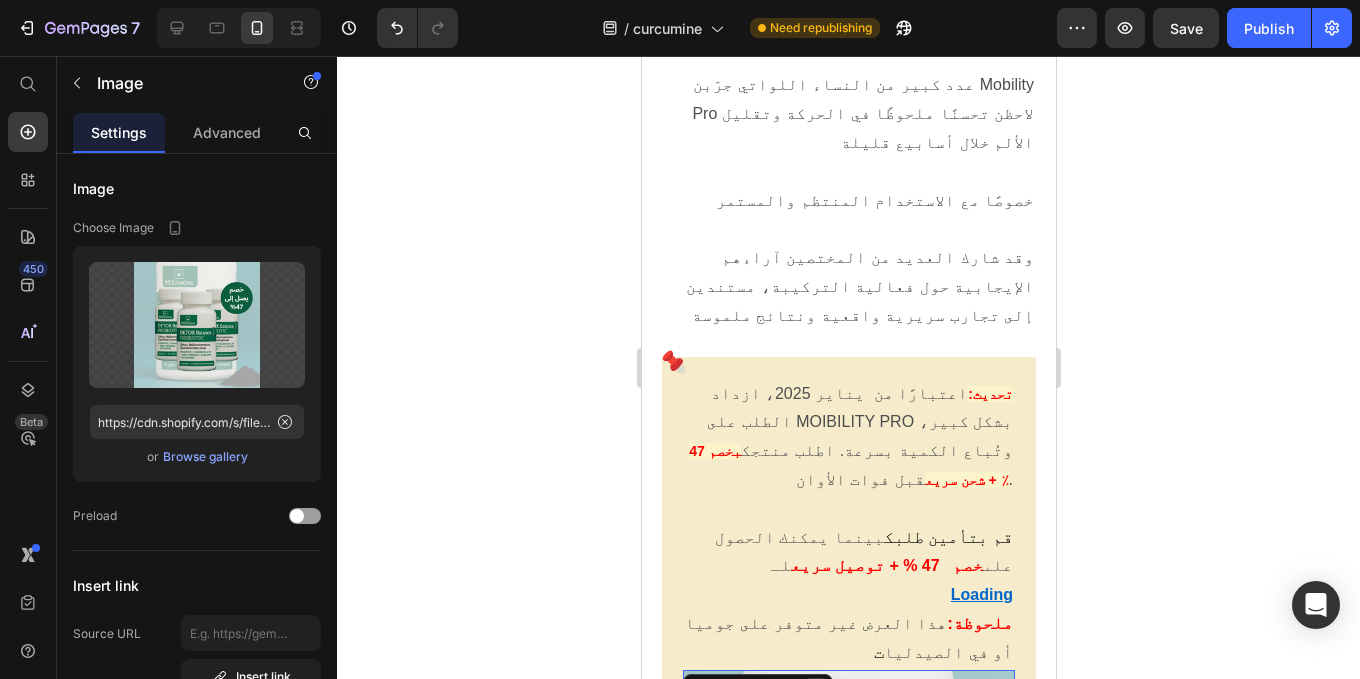 click 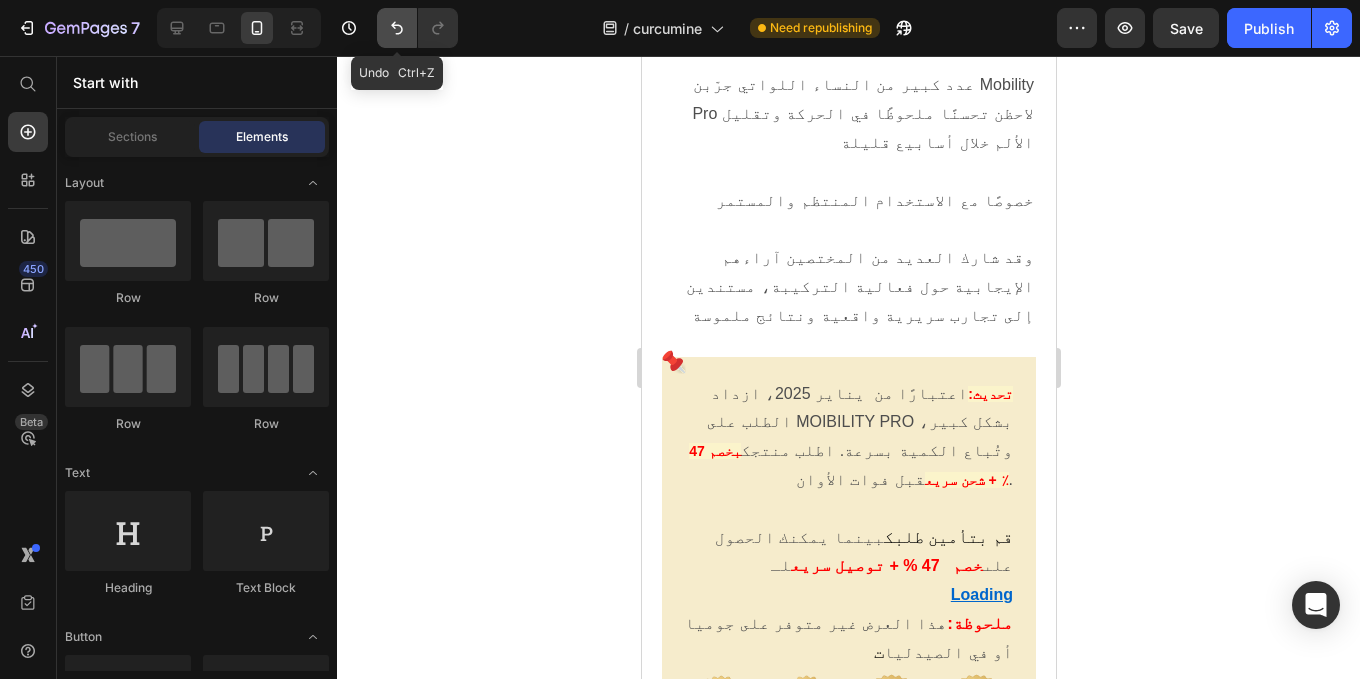 click 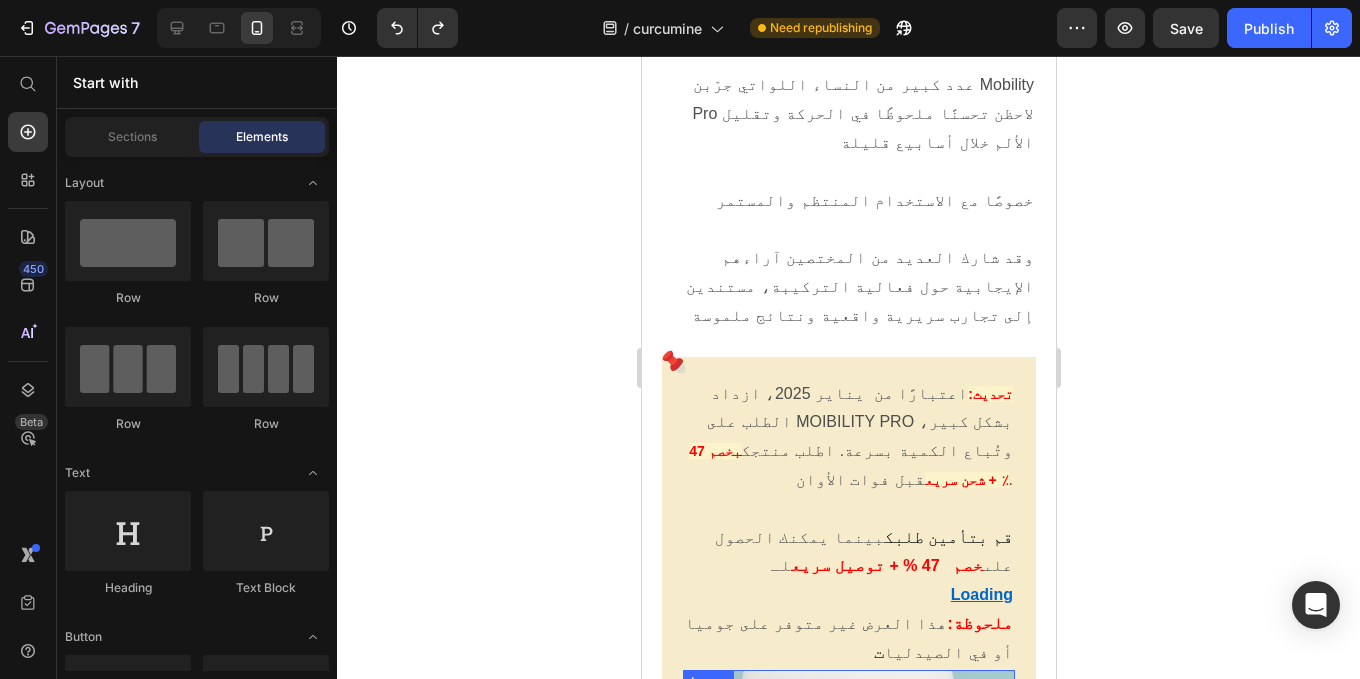 click at bounding box center (848, 836) 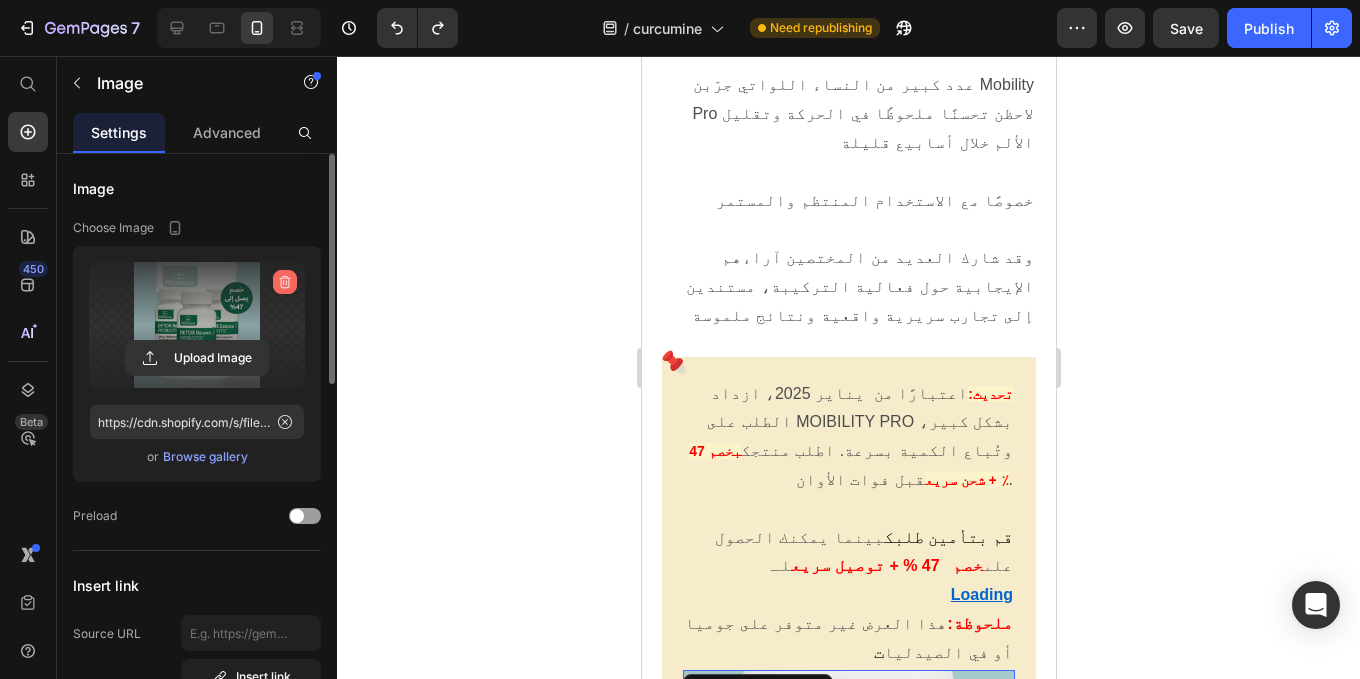 click at bounding box center [285, 282] 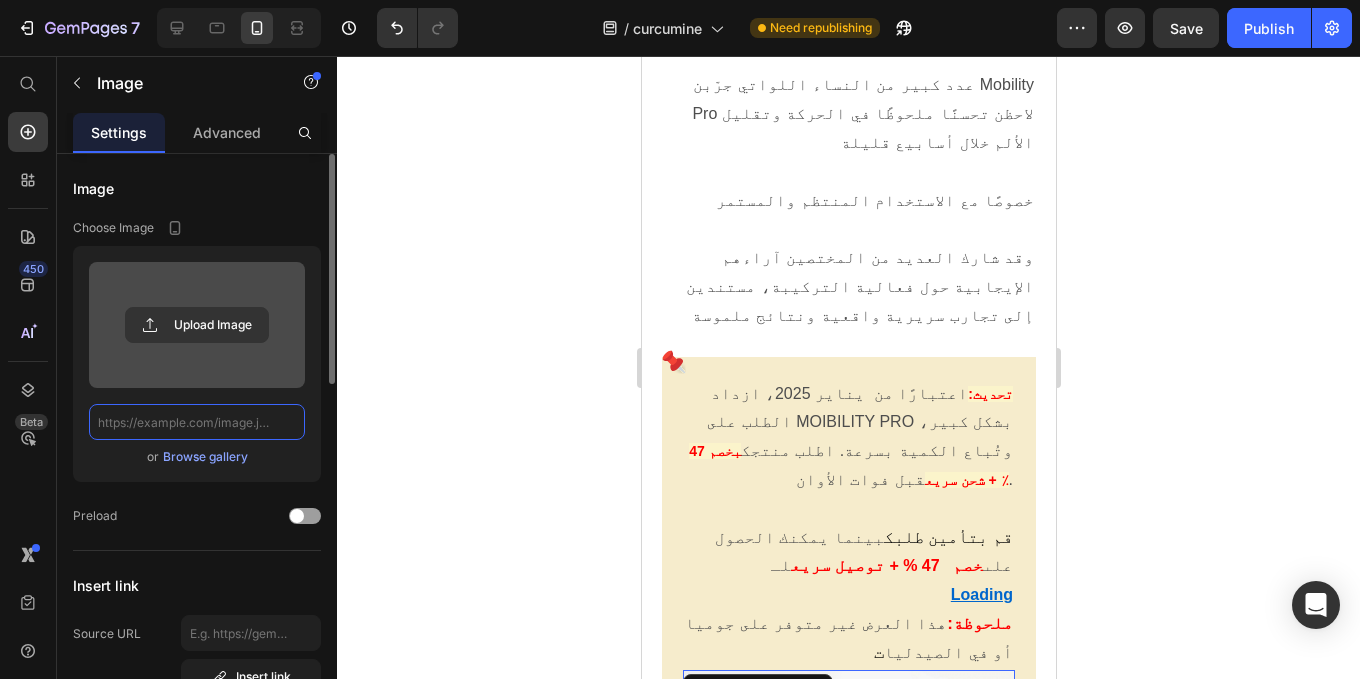 scroll, scrollTop: 0, scrollLeft: 0, axis: both 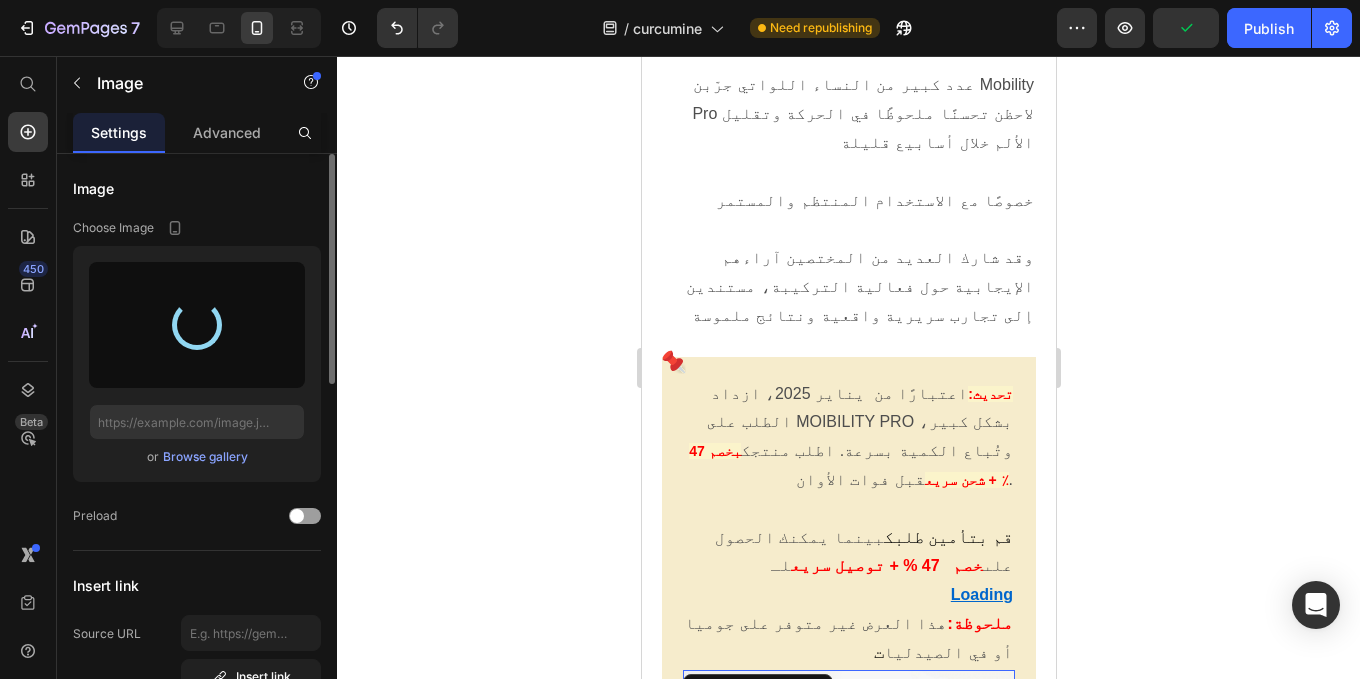 type on "https://cdn.shopify.com/s/files/1/0944/3370/6293/files/gempages_568890246704399381-758d7a23-3aae-4eb6-92ba-8441be6dea53.png" 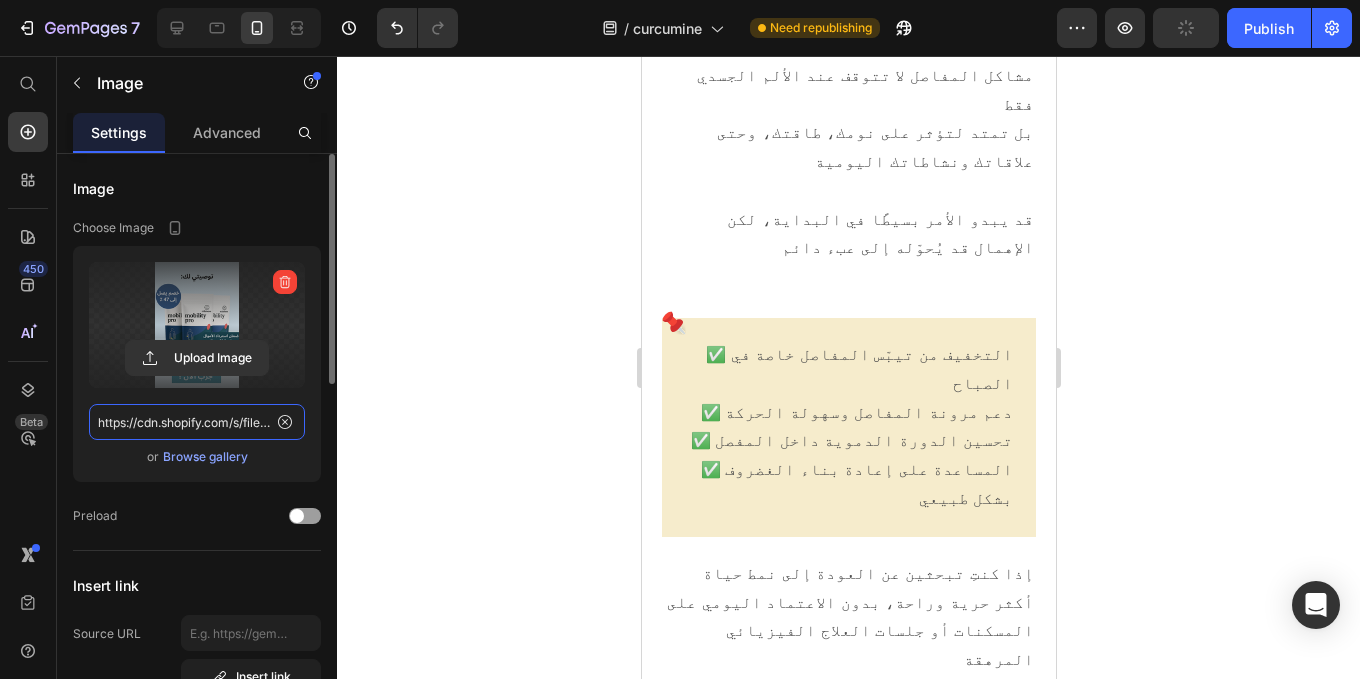 scroll, scrollTop: 26359, scrollLeft: 0, axis: vertical 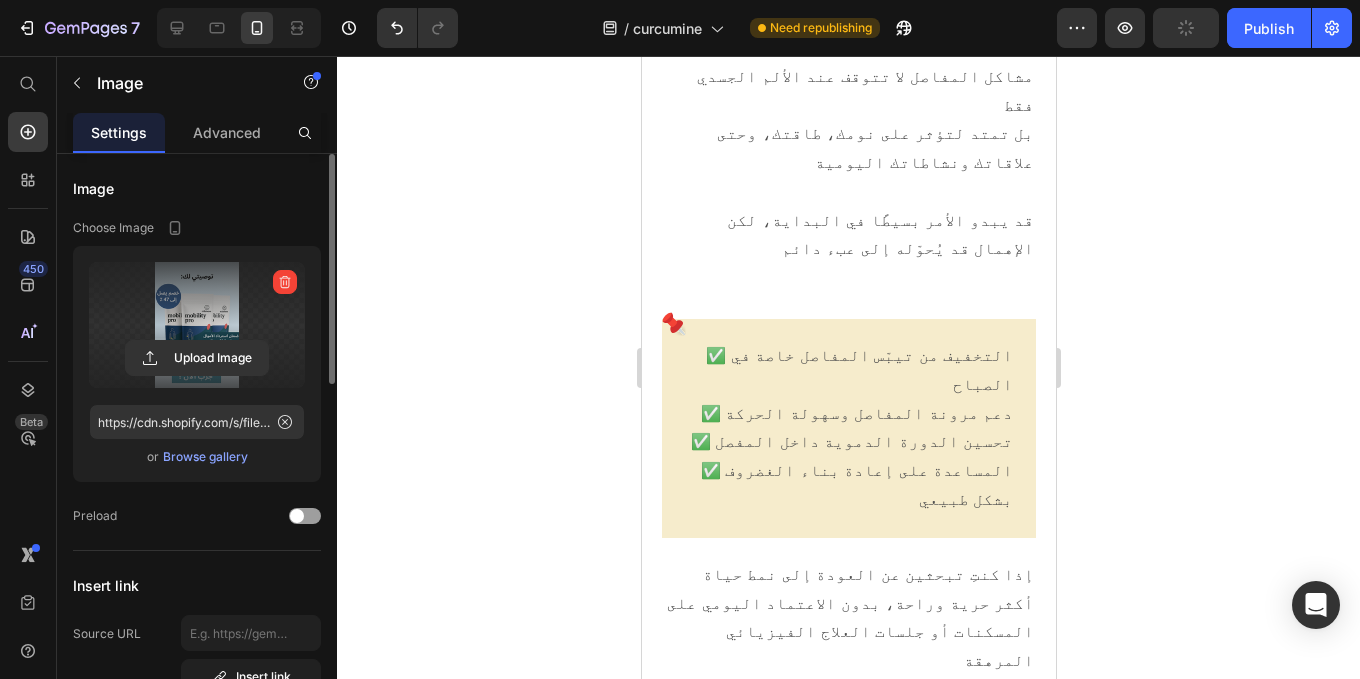 click 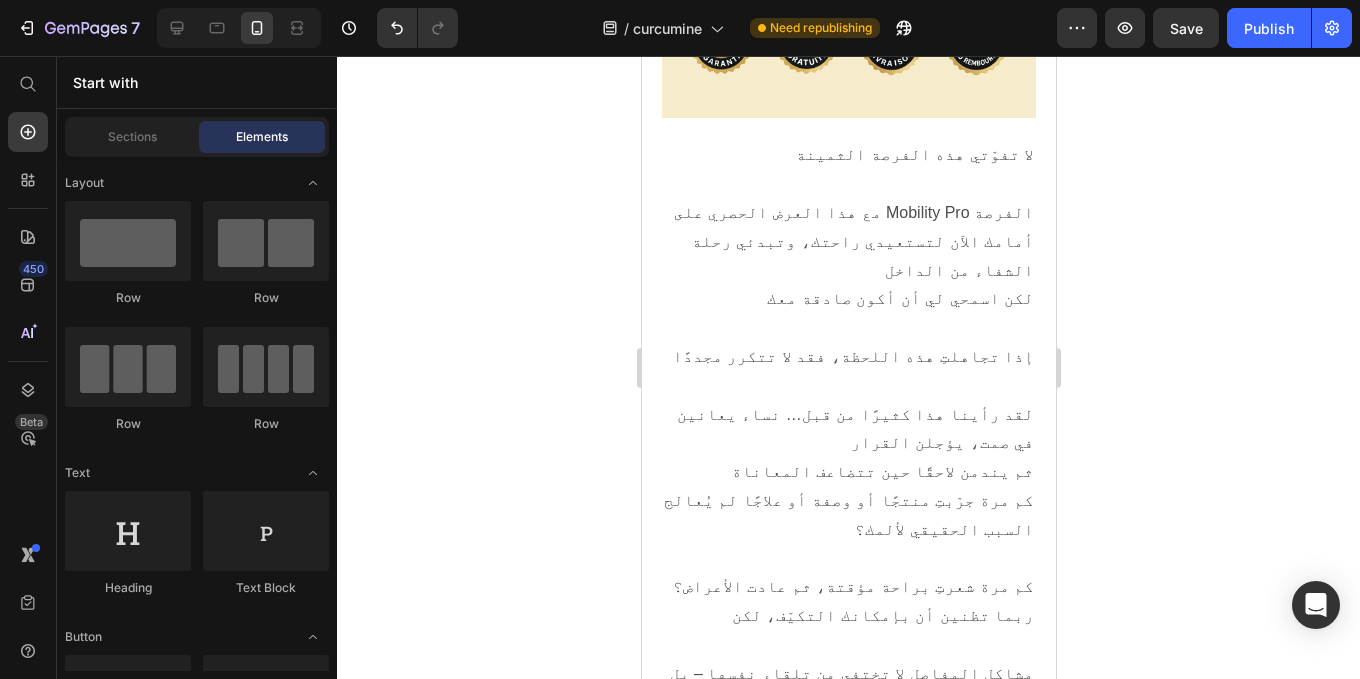 scroll, scrollTop: 24971, scrollLeft: 0, axis: vertical 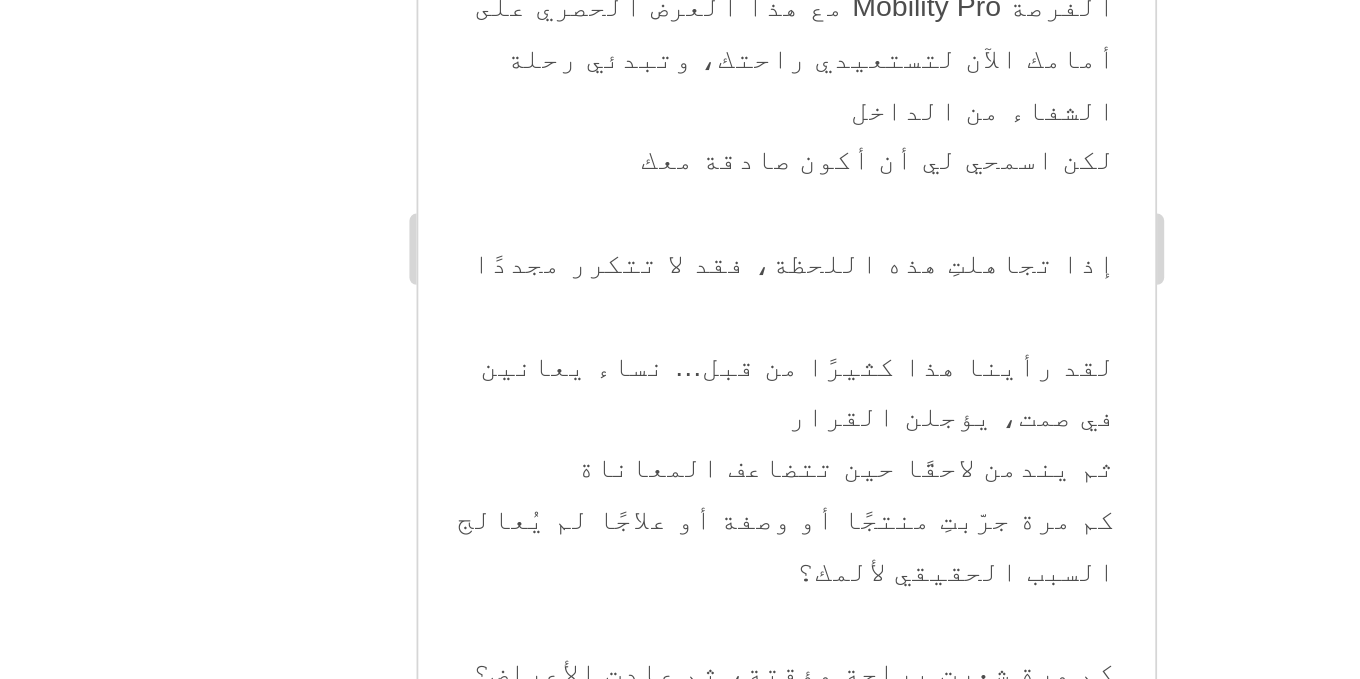 click 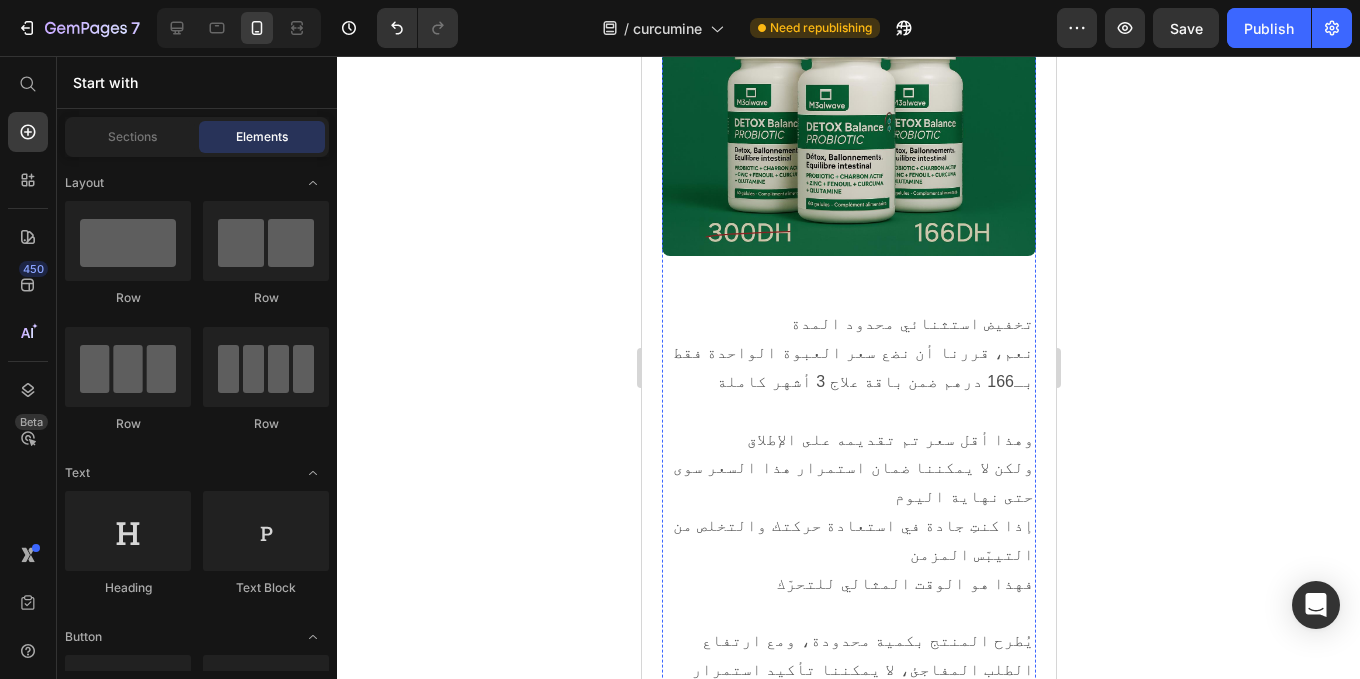 scroll, scrollTop: 21834, scrollLeft: 0, axis: vertical 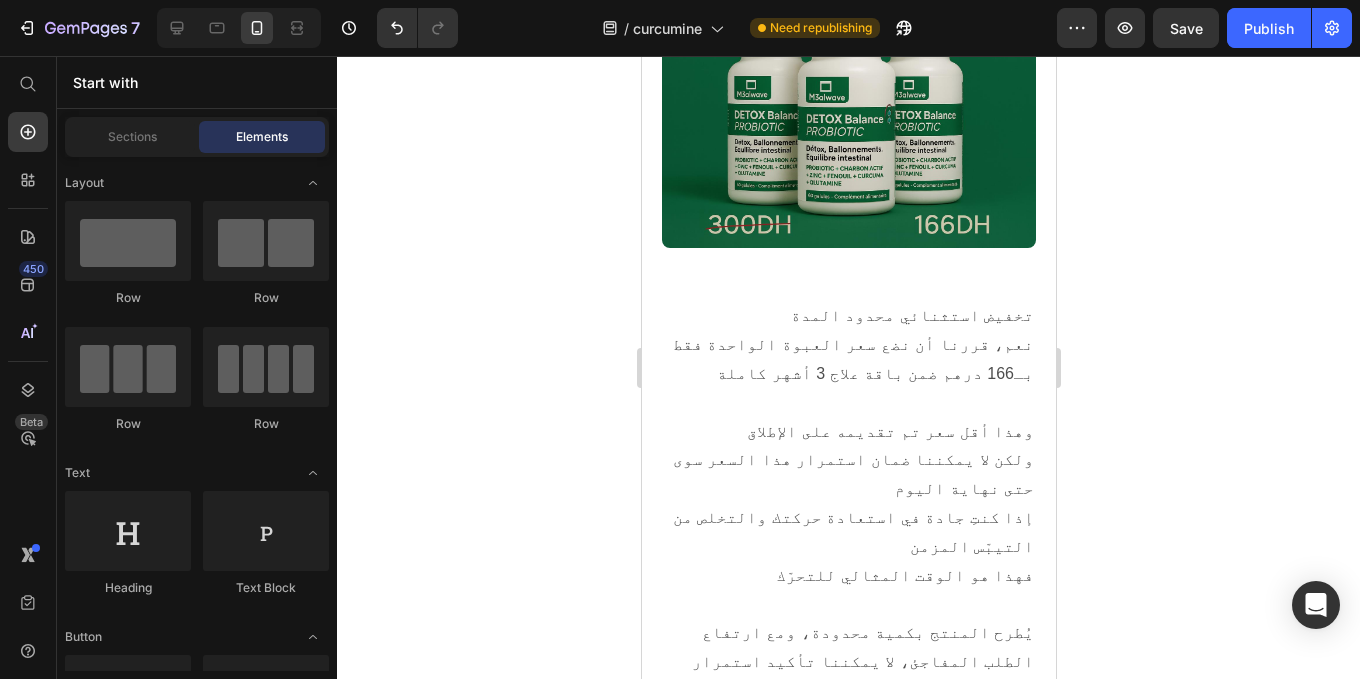 click at bounding box center [848, 1106] 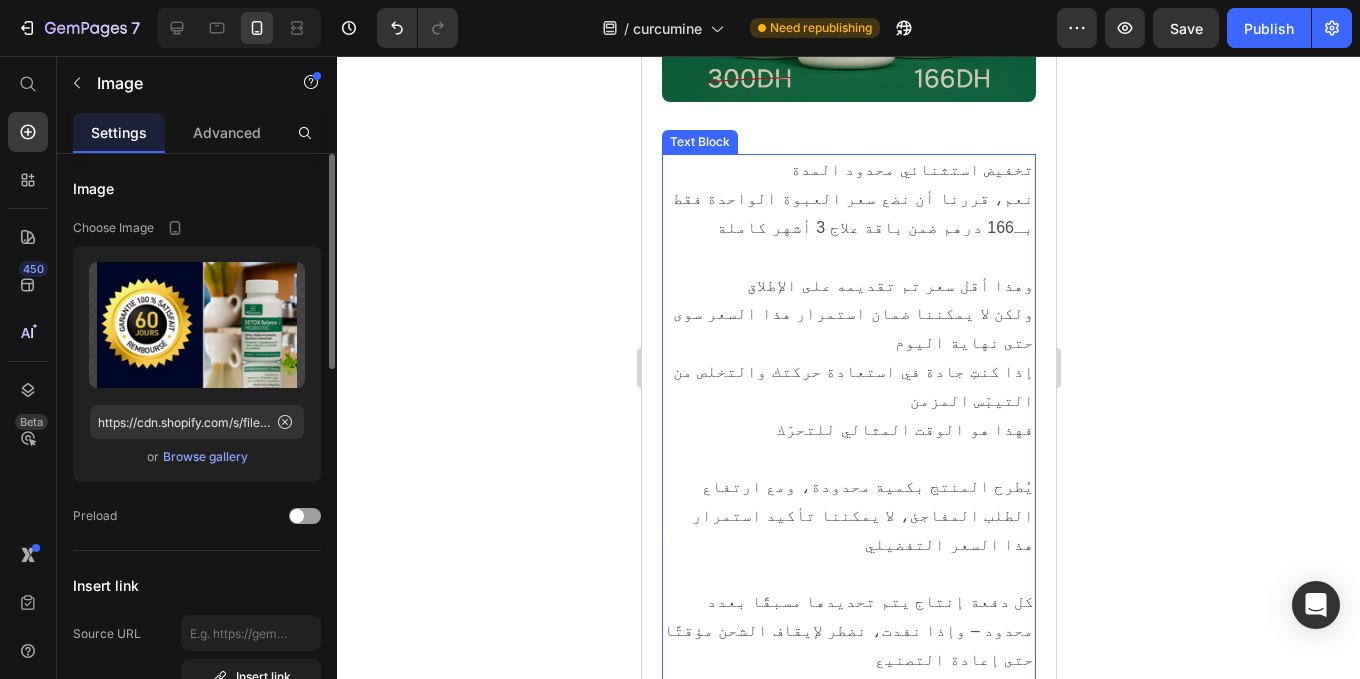 scroll, scrollTop: 21958, scrollLeft: 0, axis: vertical 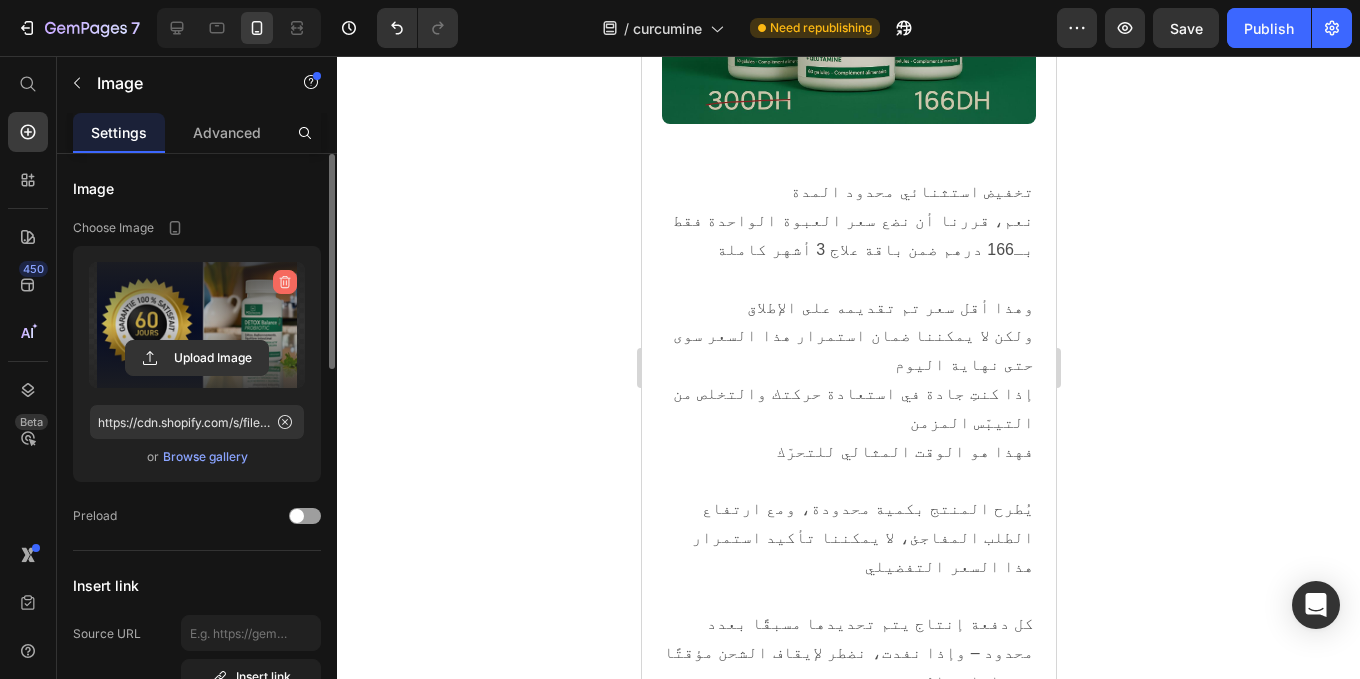 click at bounding box center [285, 282] 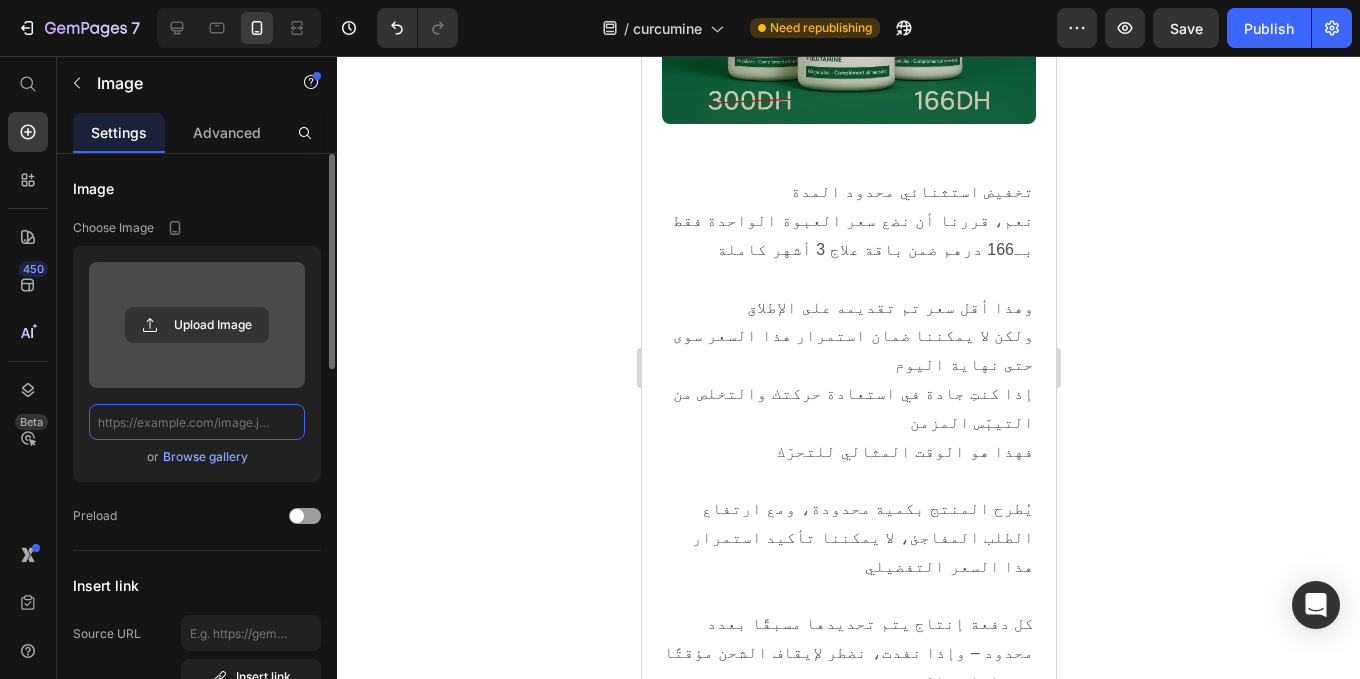 scroll, scrollTop: 0, scrollLeft: 0, axis: both 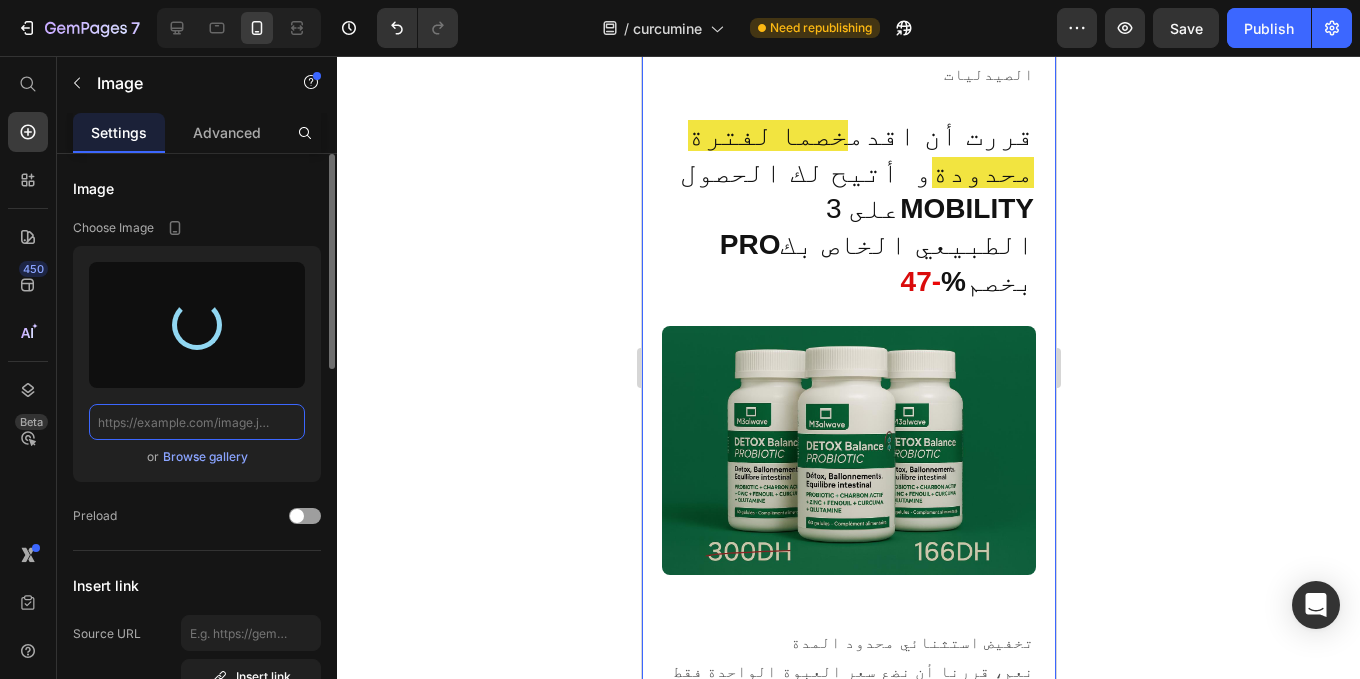 type on "https://cdn.shopify.com/s/files/1/0944/3370/6293/files/gempages_568890246704399381-75181db8-91fc-4c64-84ff-79473ca115d4.png" 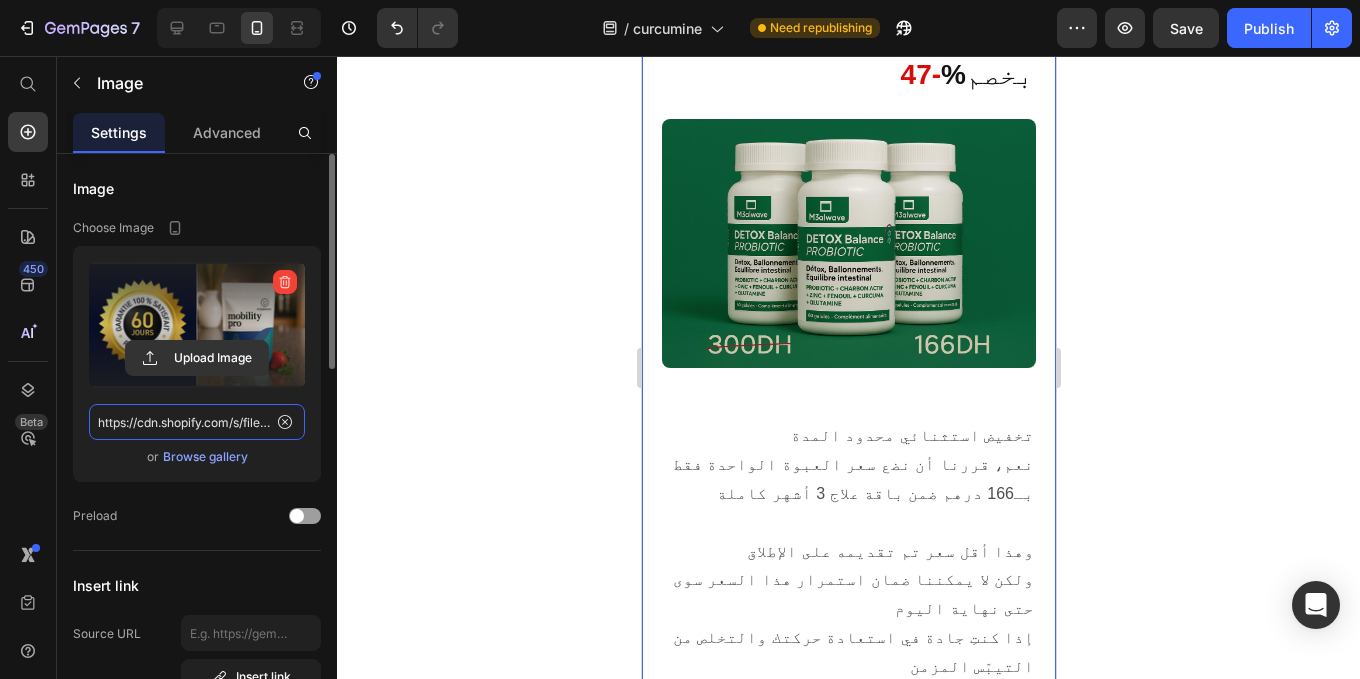 scroll, scrollTop: 21717, scrollLeft: 0, axis: vertical 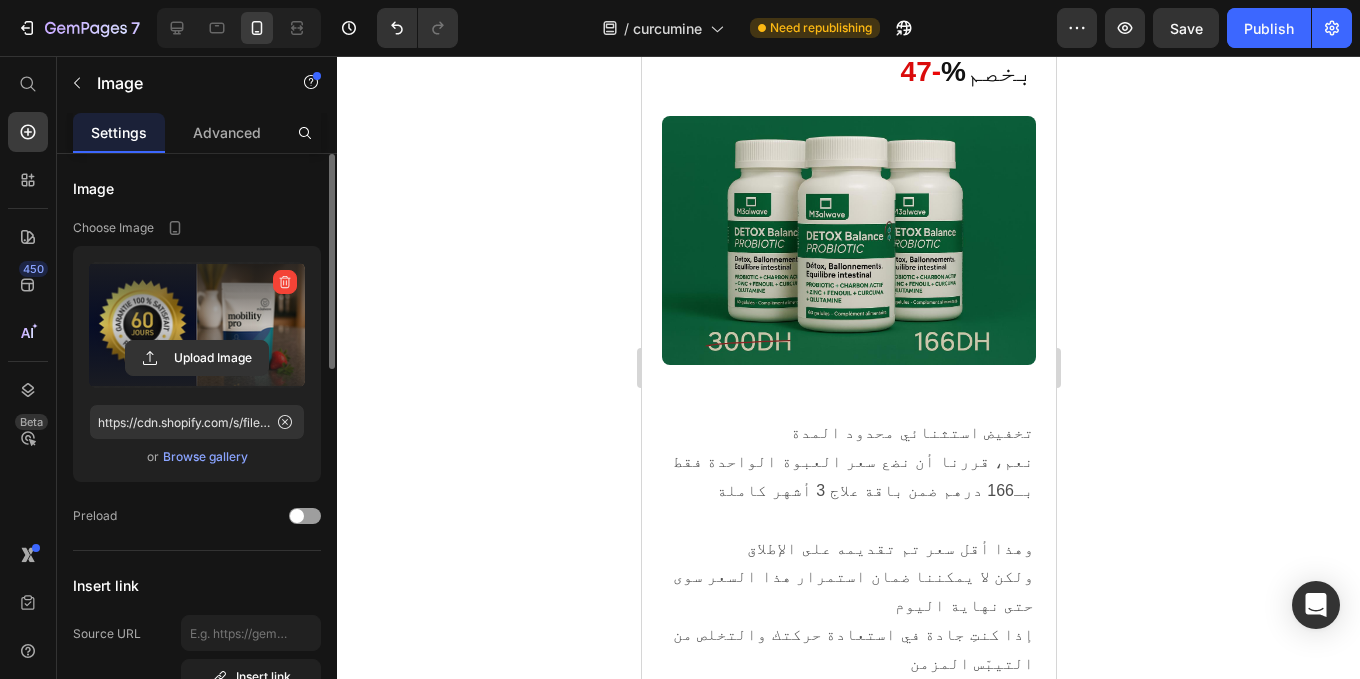 click 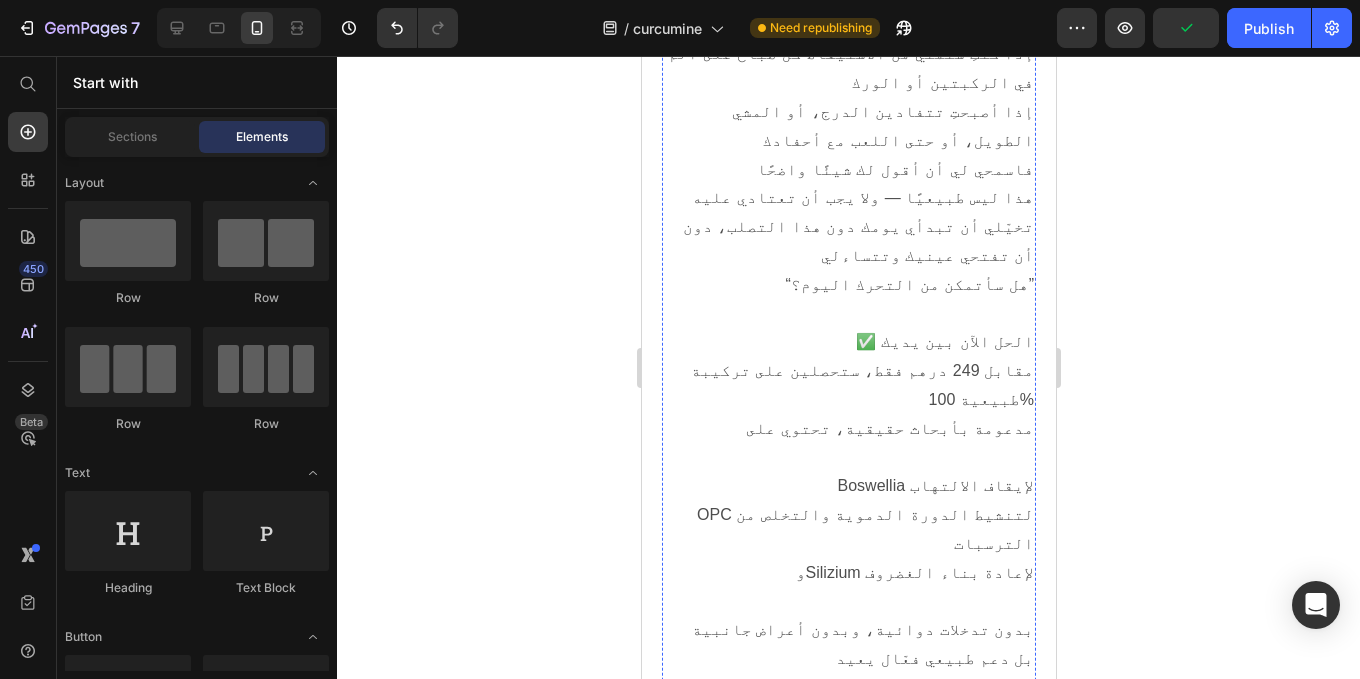 scroll, scrollTop: 20812, scrollLeft: 0, axis: vertical 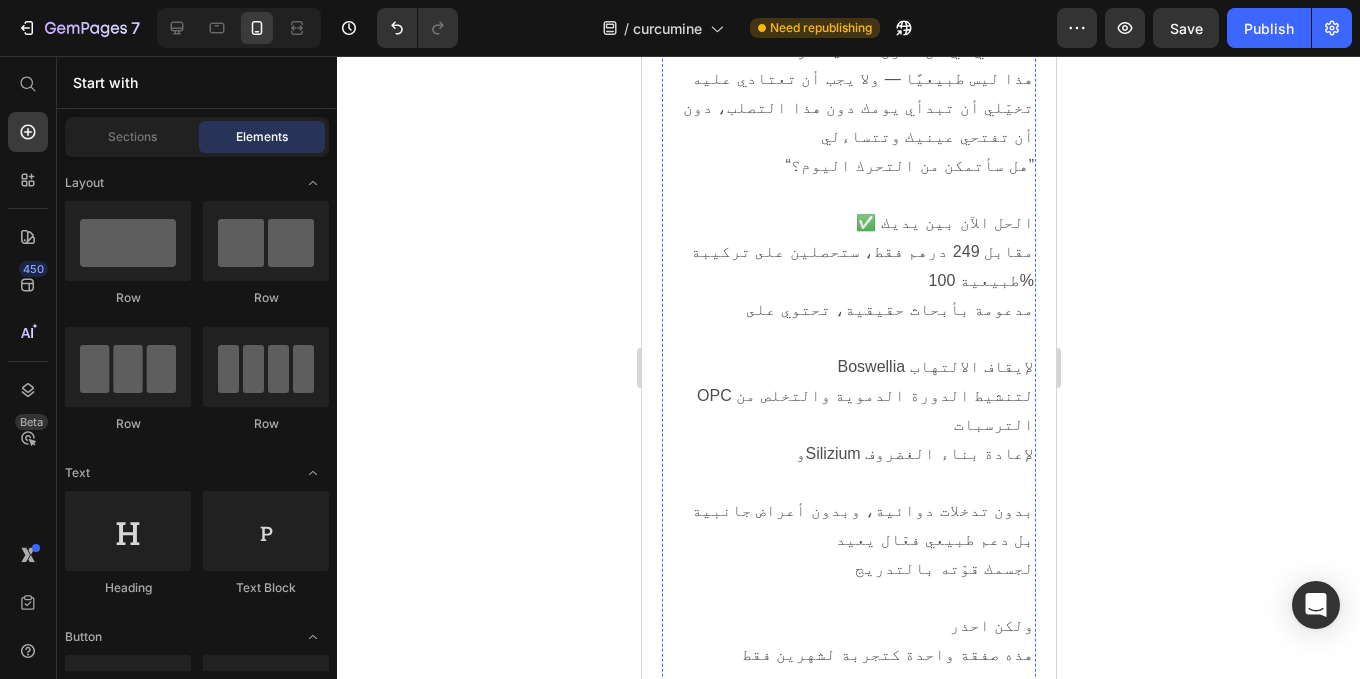 drag, startPoint x: 767, startPoint y: 392, endPoint x: 722, endPoint y: 377, distance: 47.434166 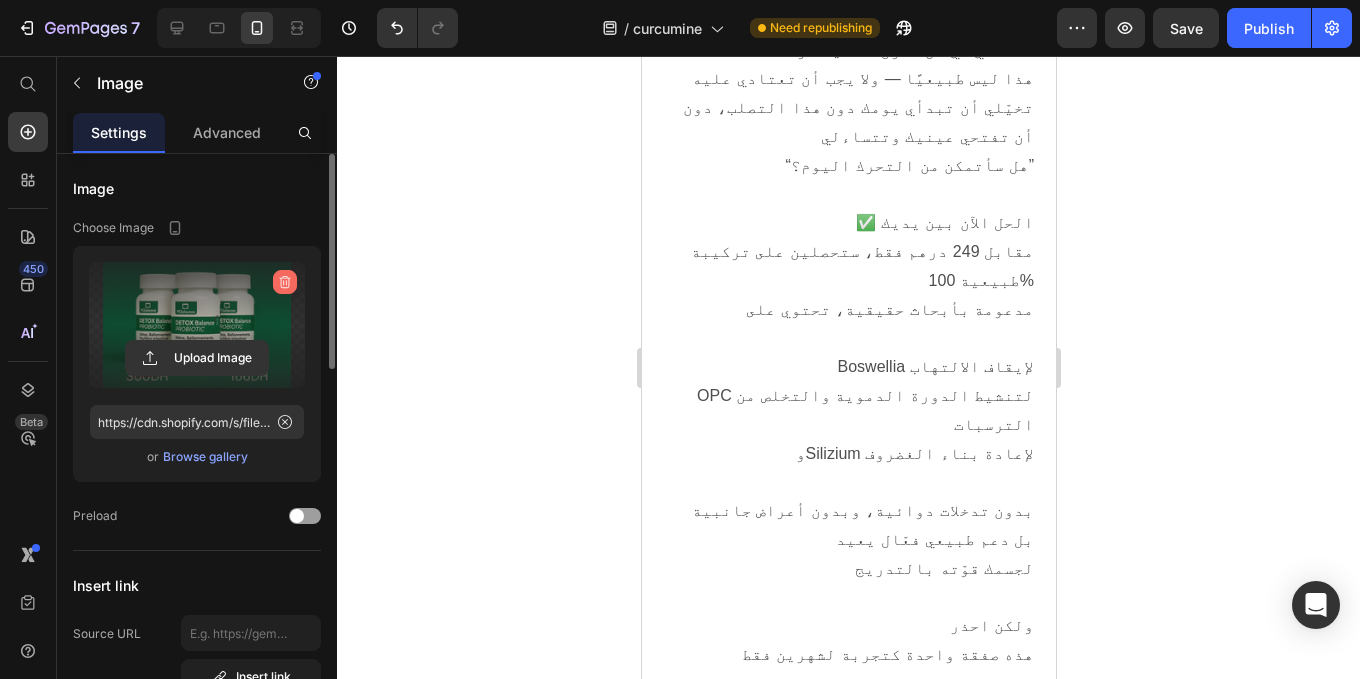 click at bounding box center (285, 282) 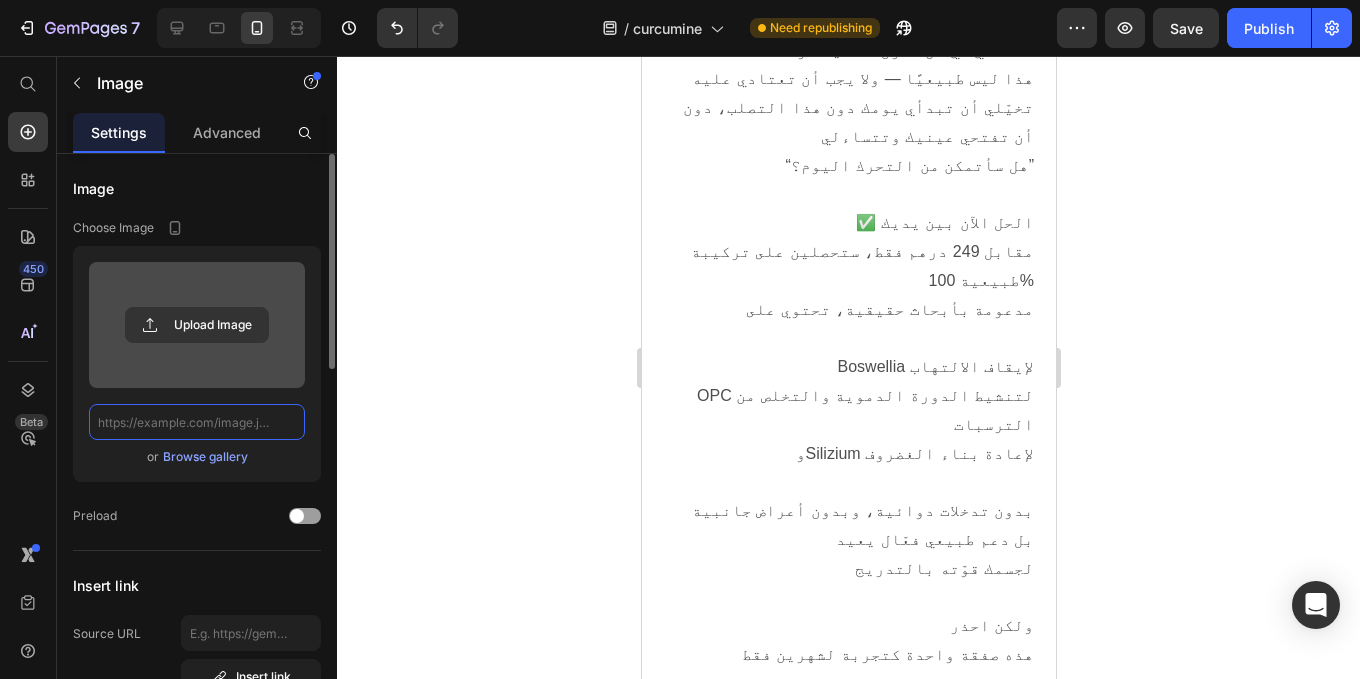 scroll, scrollTop: 0, scrollLeft: 0, axis: both 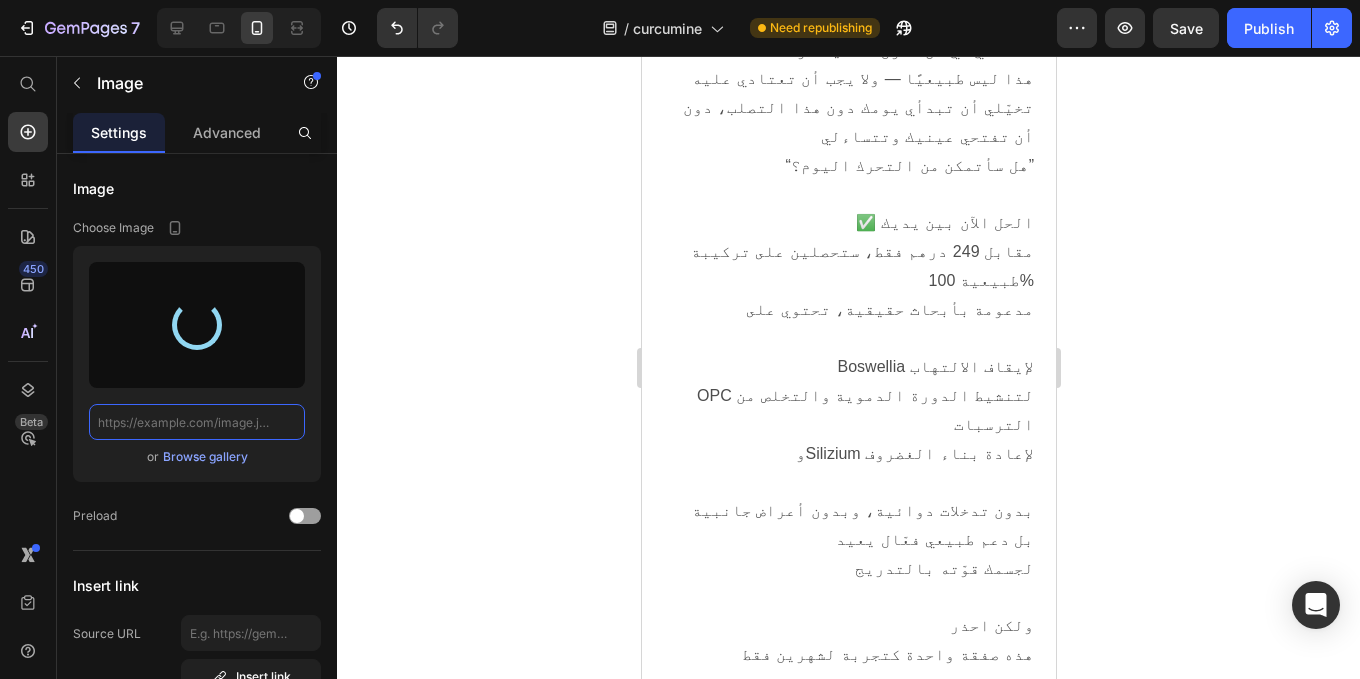 type on "https://cdn.shopify.com/s/files/1/0944/3370/6293/files/gempages_568890246704399381-302092ea-41eb-4c24-95f1-0e587d37ea8d.png" 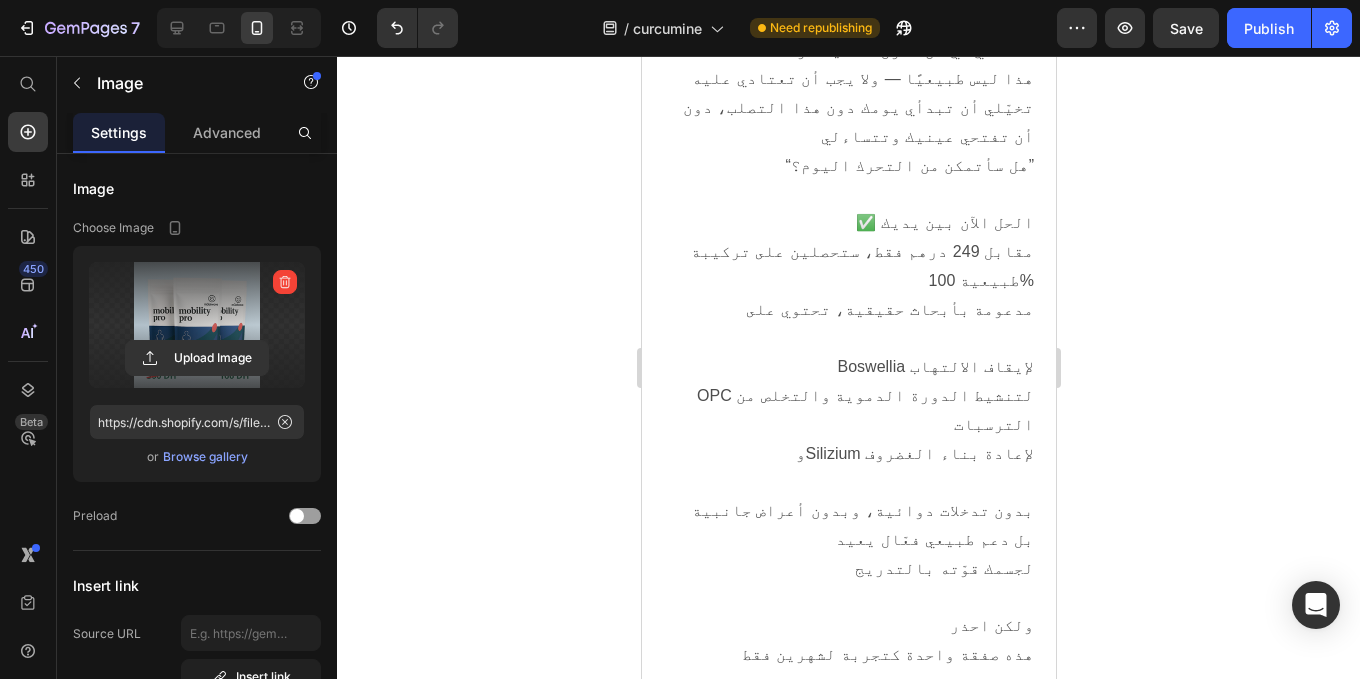 click 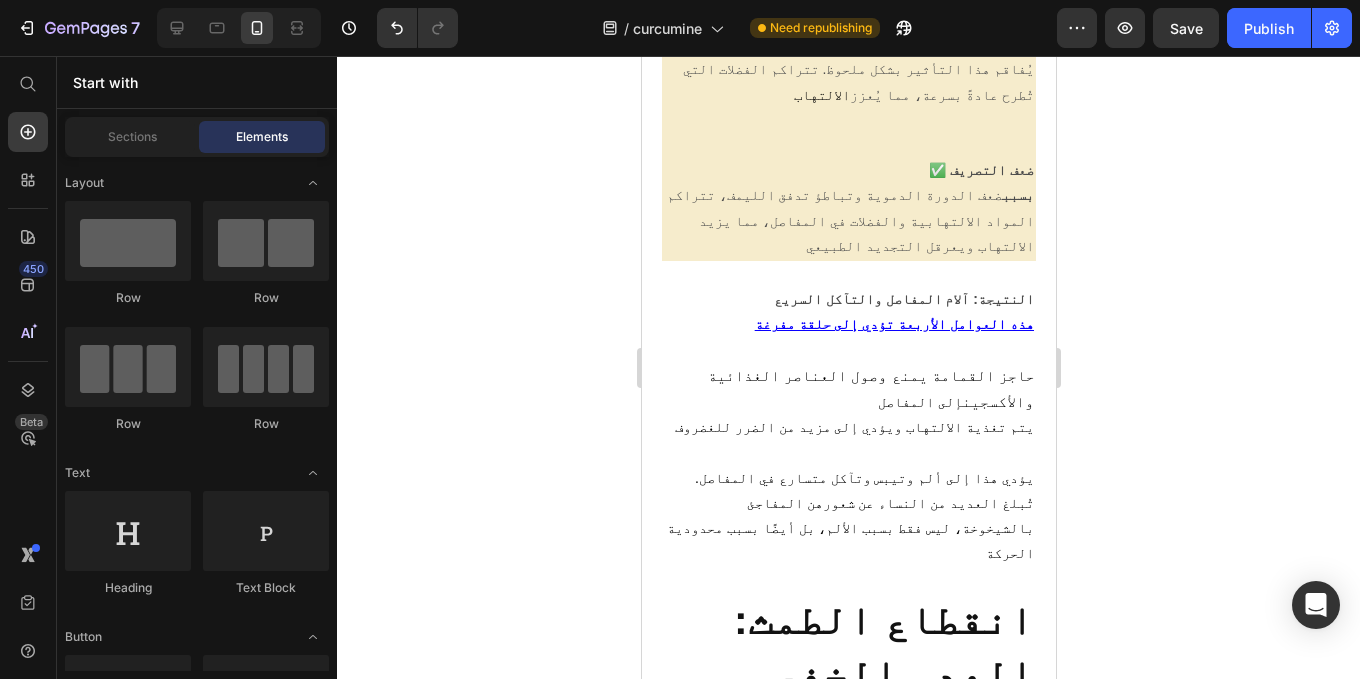 scroll, scrollTop: 5720, scrollLeft: 0, axis: vertical 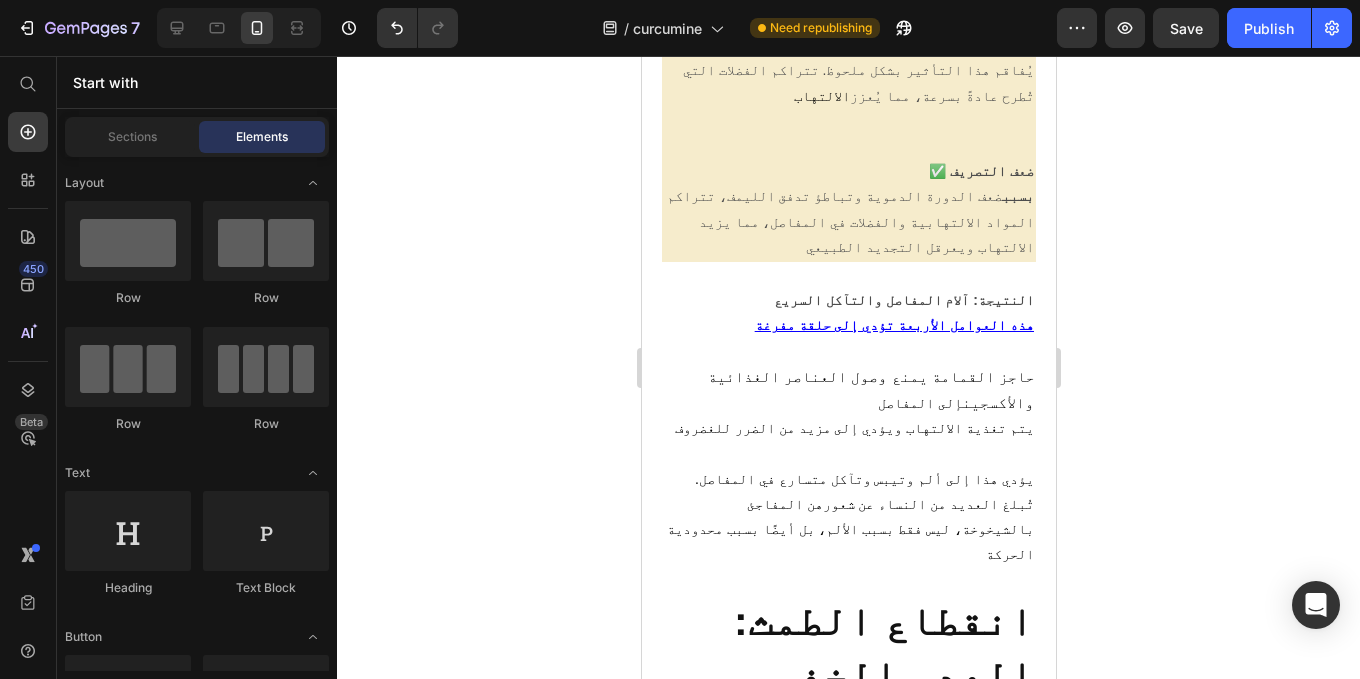 click on "Preview  Save   Publish" at bounding box center (1204, 28) 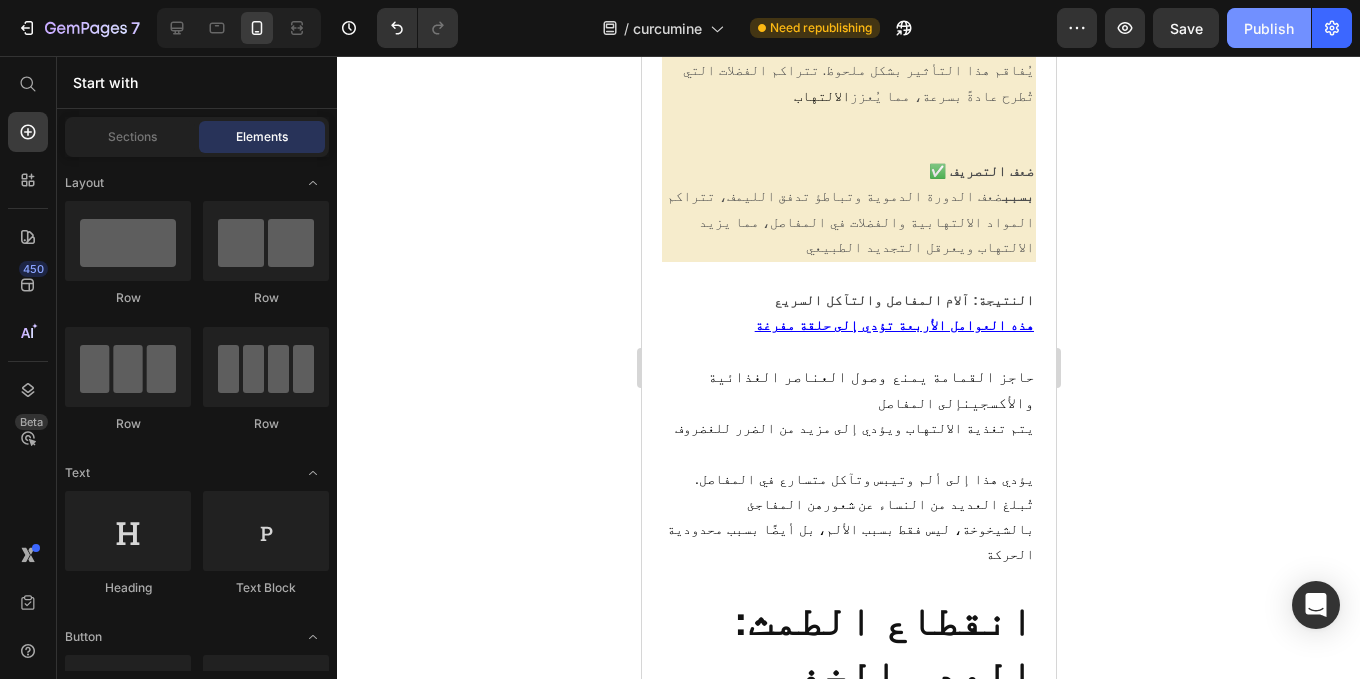 click on "Publish" 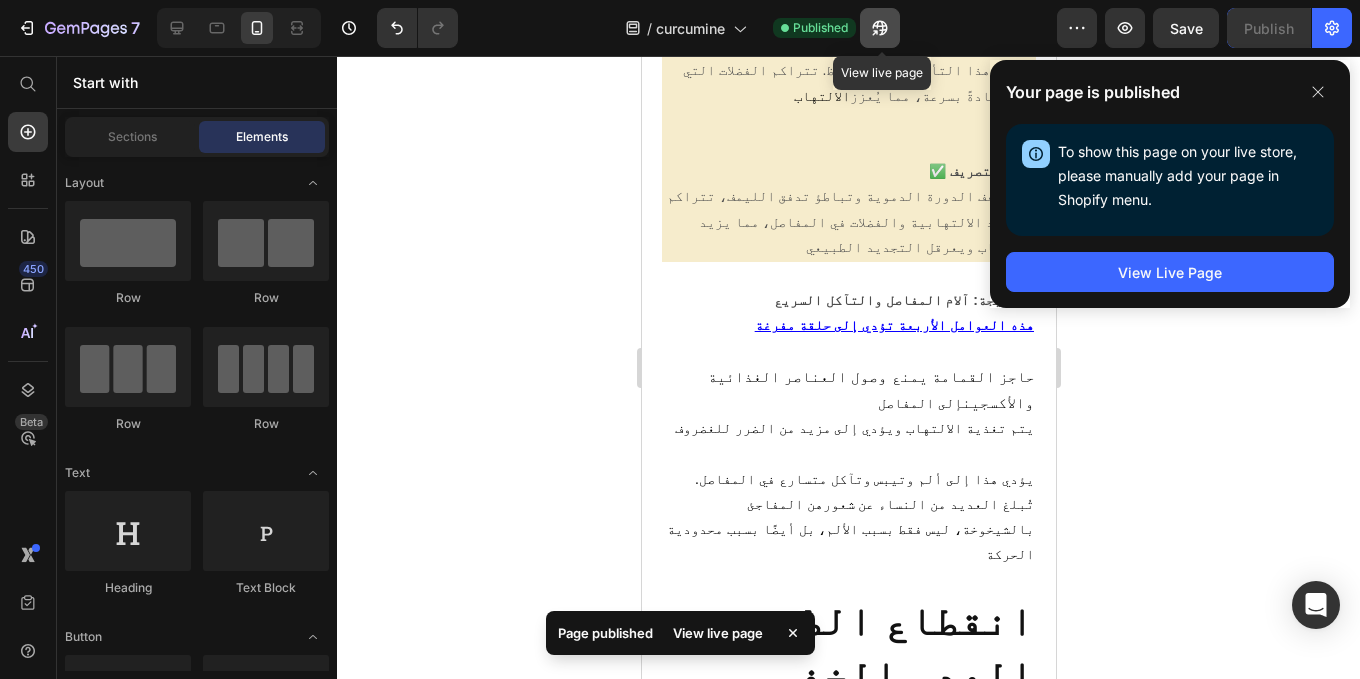 click 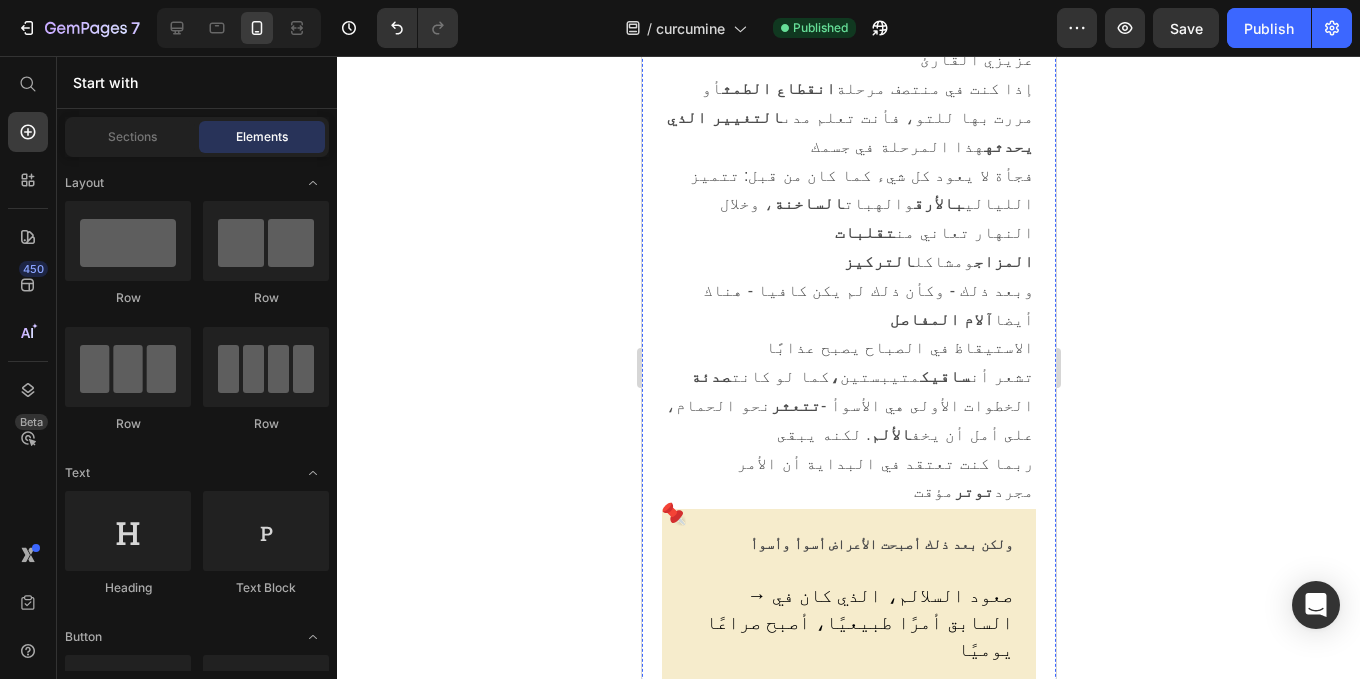 scroll, scrollTop: 1769, scrollLeft: 0, axis: vertical 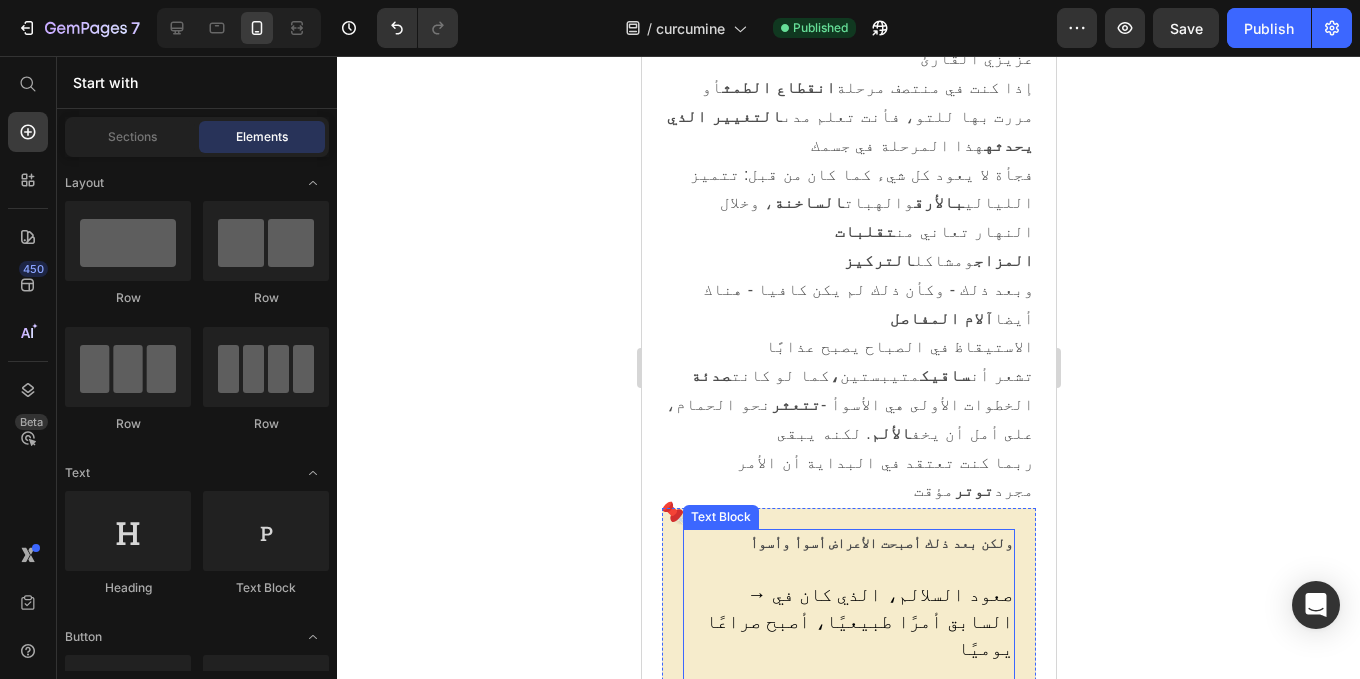 click on "→ صعود السلالم، الذي كان في السابق أمرًا طبيعيًا، أصبح صراعًا يوميًا" at bounding box center (848, 623) 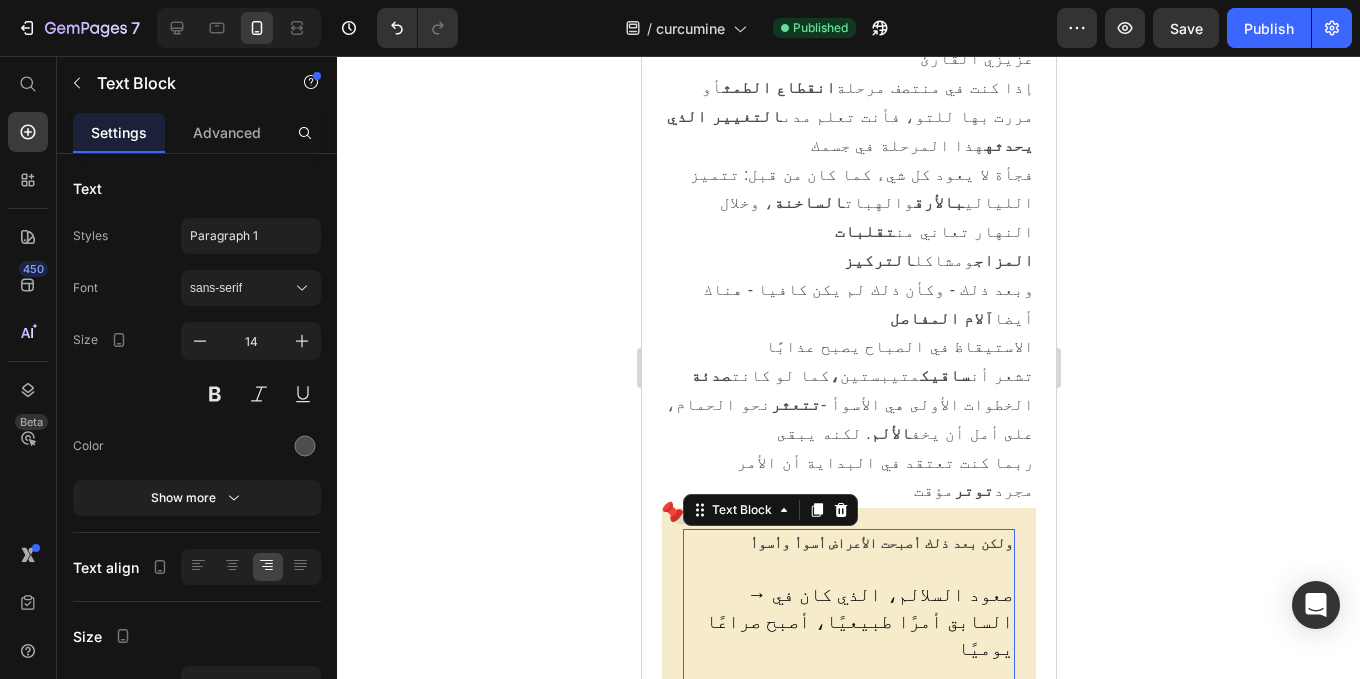 click on "→ صعود السلالم، الذي كان في السابق أمرًا طبيعيًا، أصبح صراعًا يوميًا" at bounding box center (858, 621) 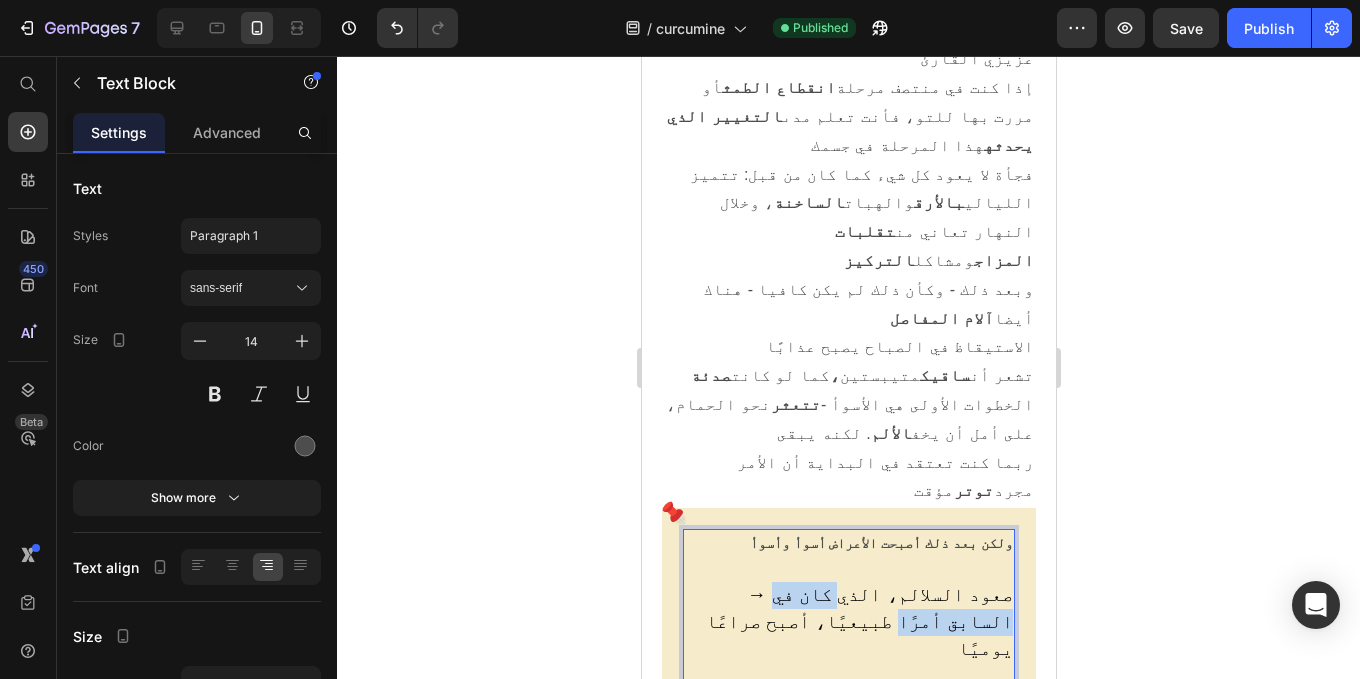 drag, startPoint x: 749, startPoint y: 321, endPoint x: 878, endPoint y: 321, distance: 129 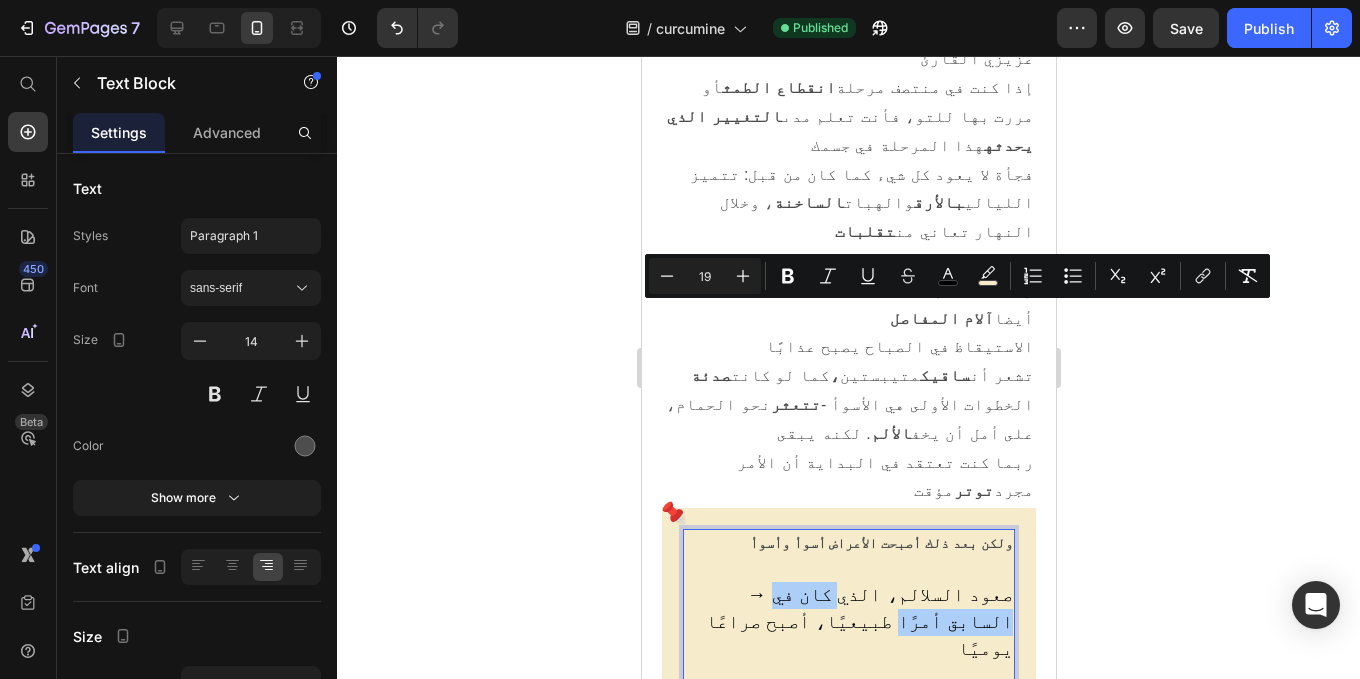 click 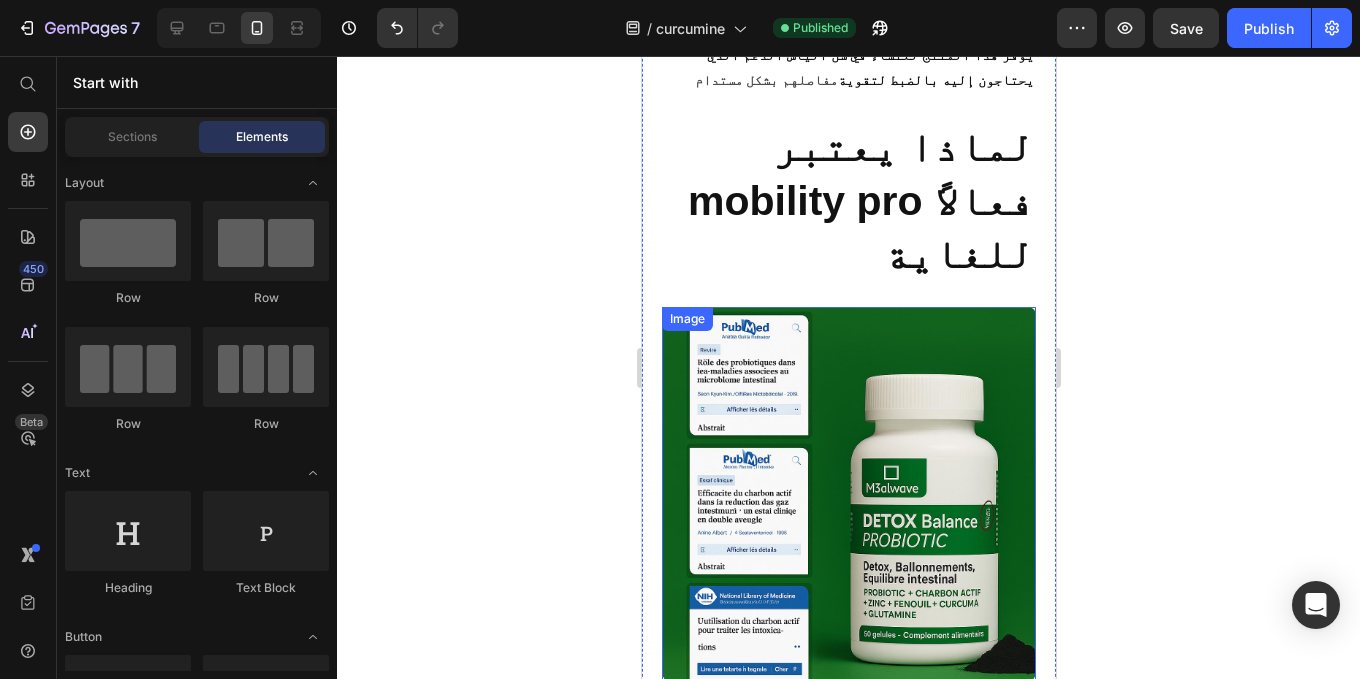 scroll, scrollTop: 11053, scrollLeft: 0, axis: vertical 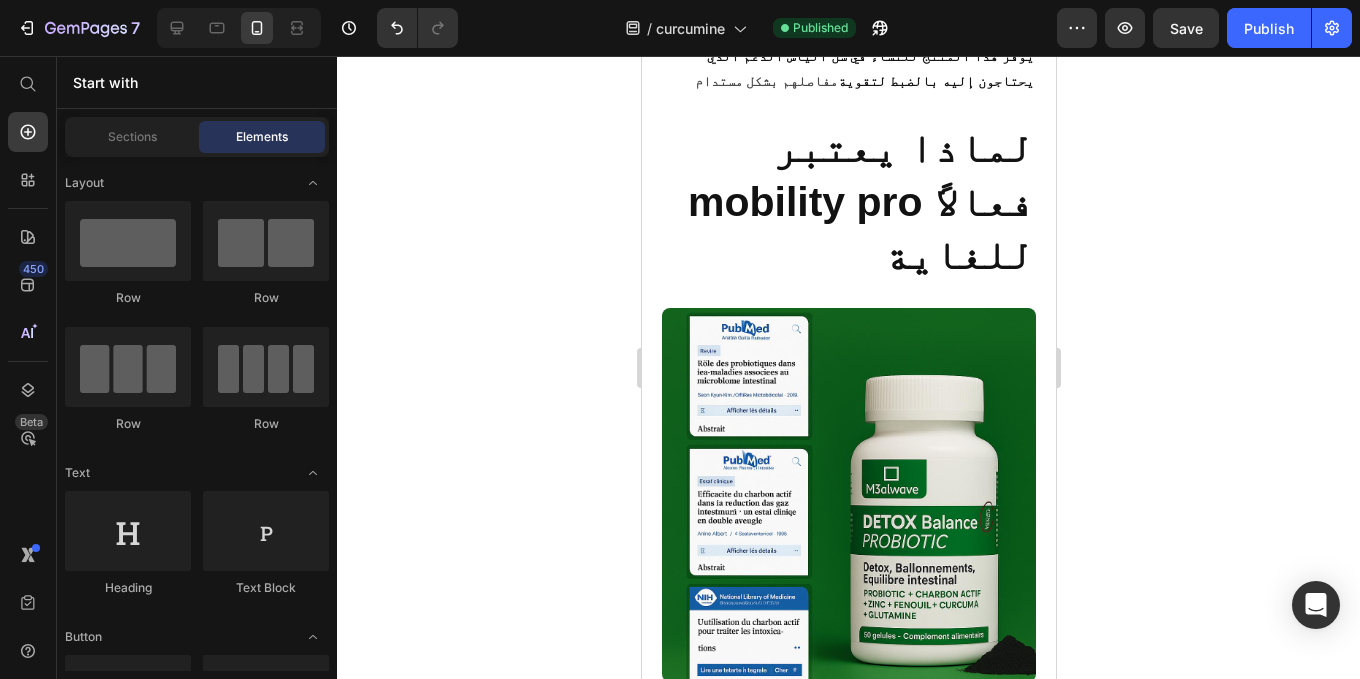 click 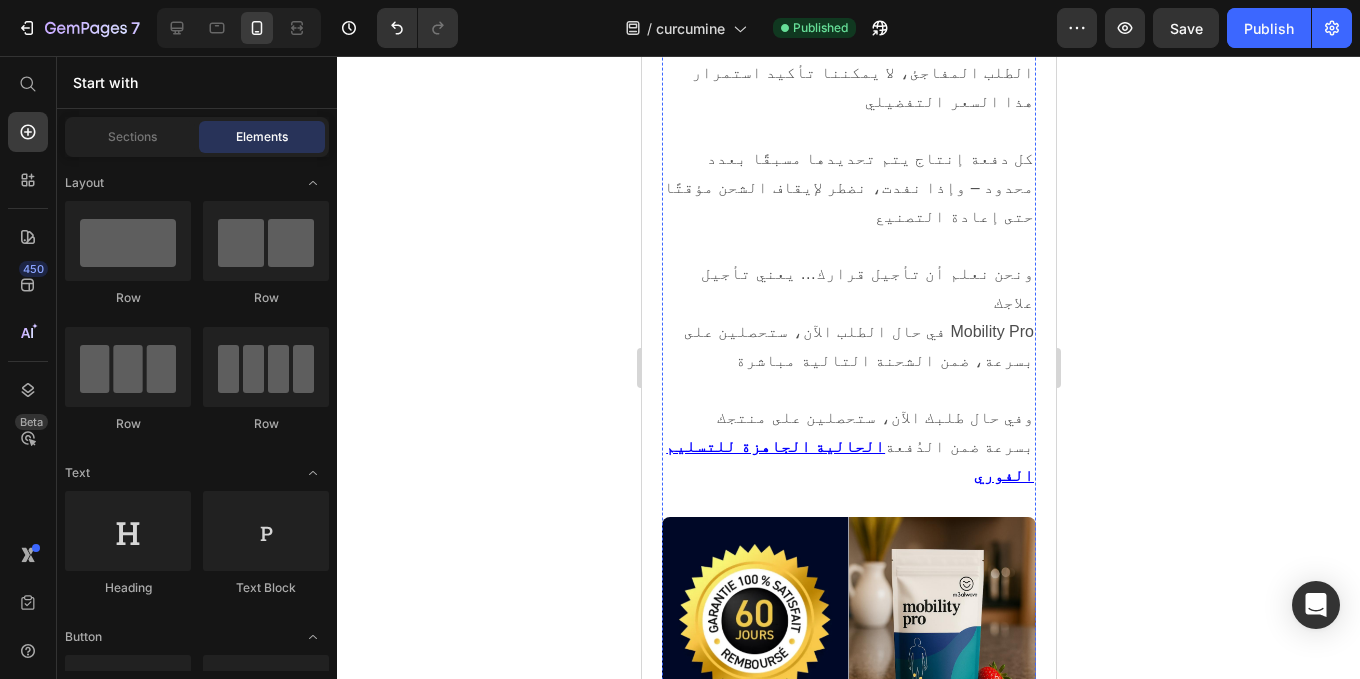 scroll, scrollTop: 22923, scrollLeft: 0, axis: vertical 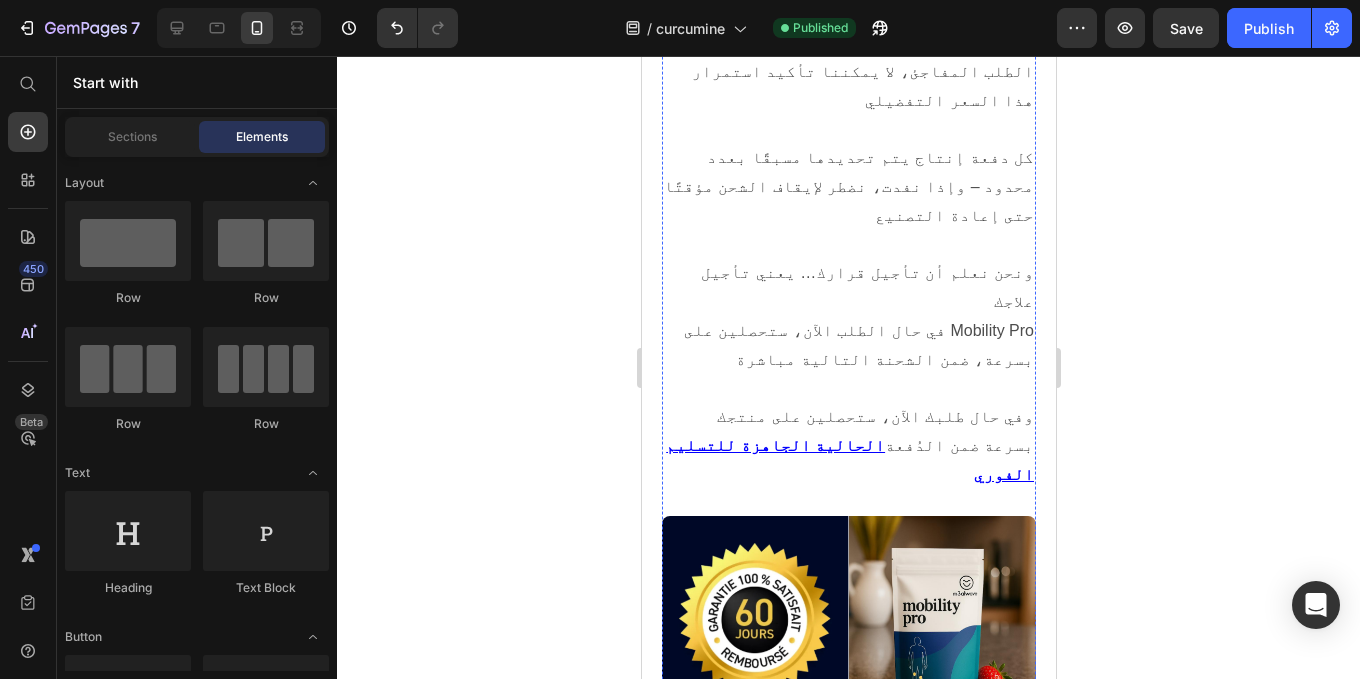 click at bounding box center [848, 1649] 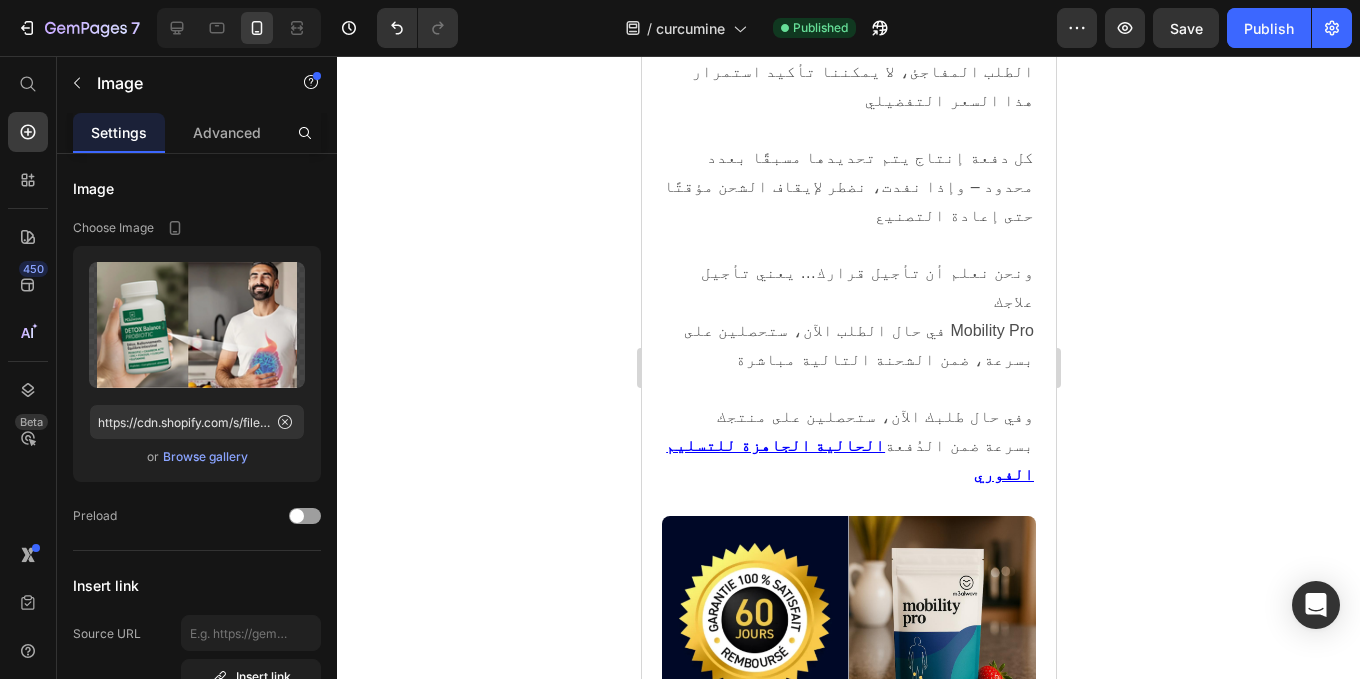 click 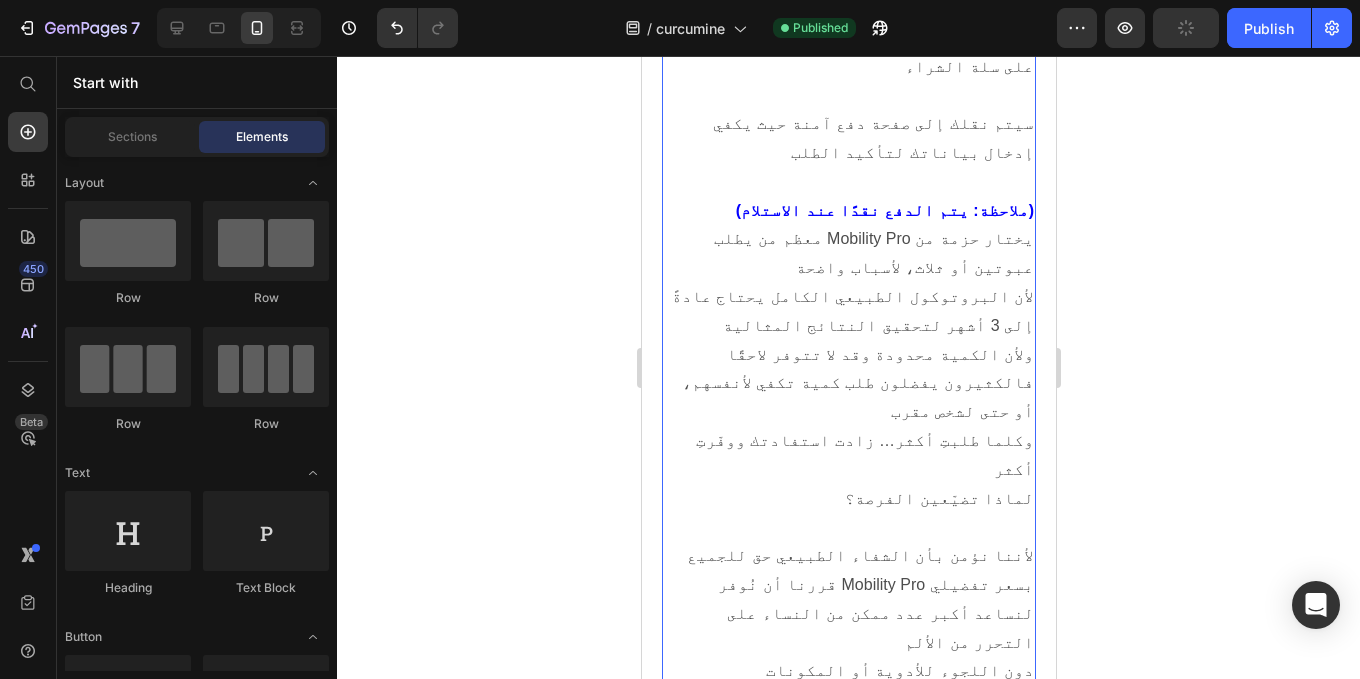 scroll, scrollTop: 24695, scrollLeft: 0, axis: vertical 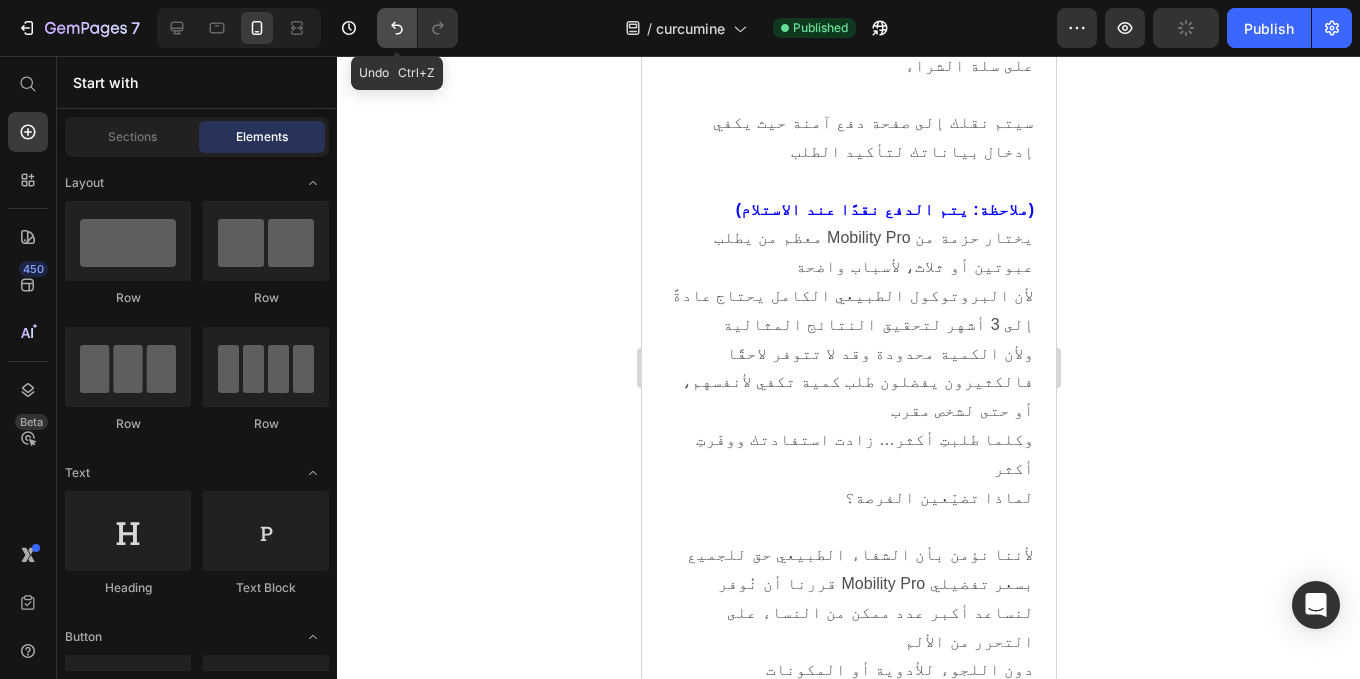 drag, startPoint x: 397, startPoint y: 22, endPoint x: 189, endPoint y: 153, distance: 245.81497 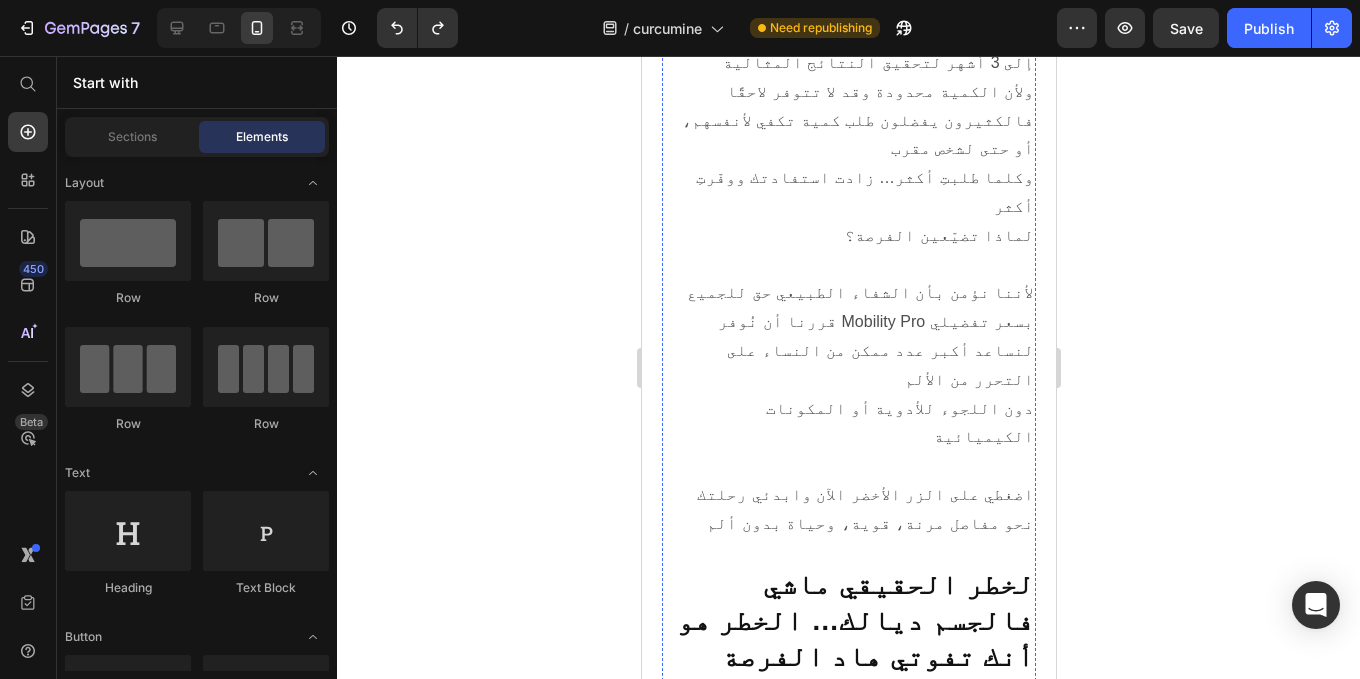 scroll, scrollTop: 25219, scrollLeft: 0, axis: vertical 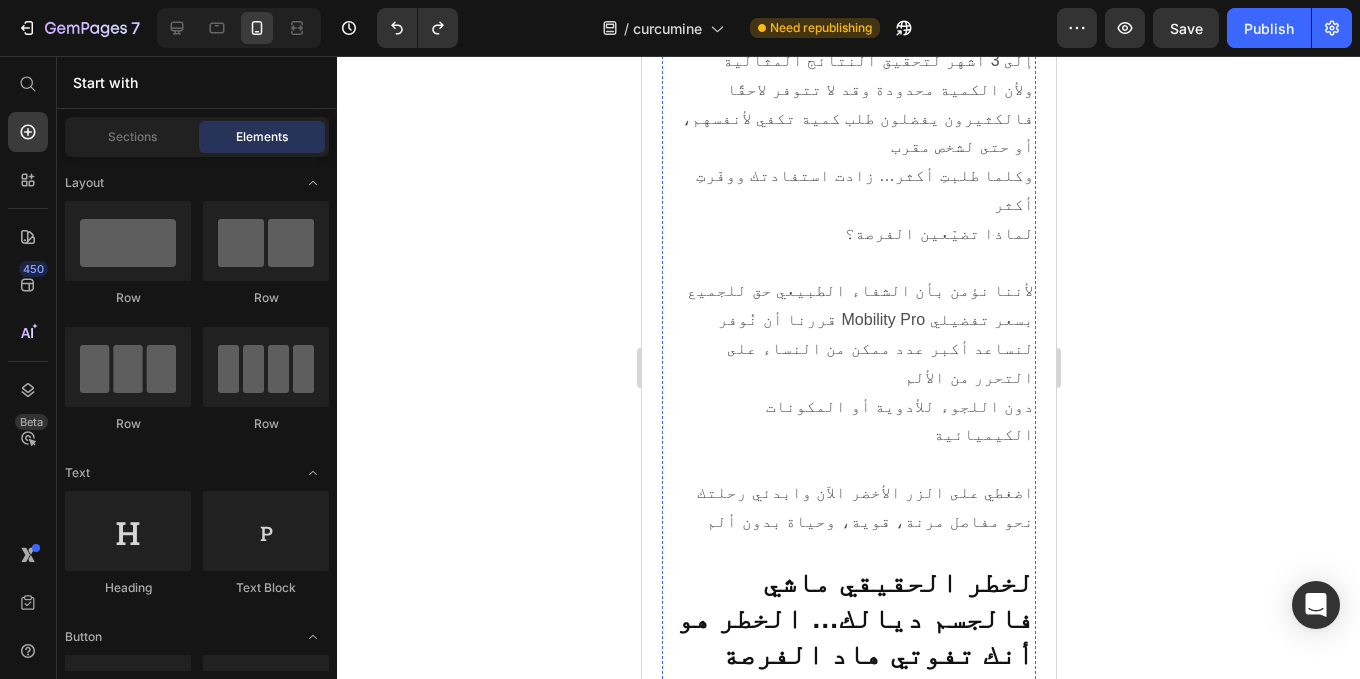 click at bounding box center [848, 2036] 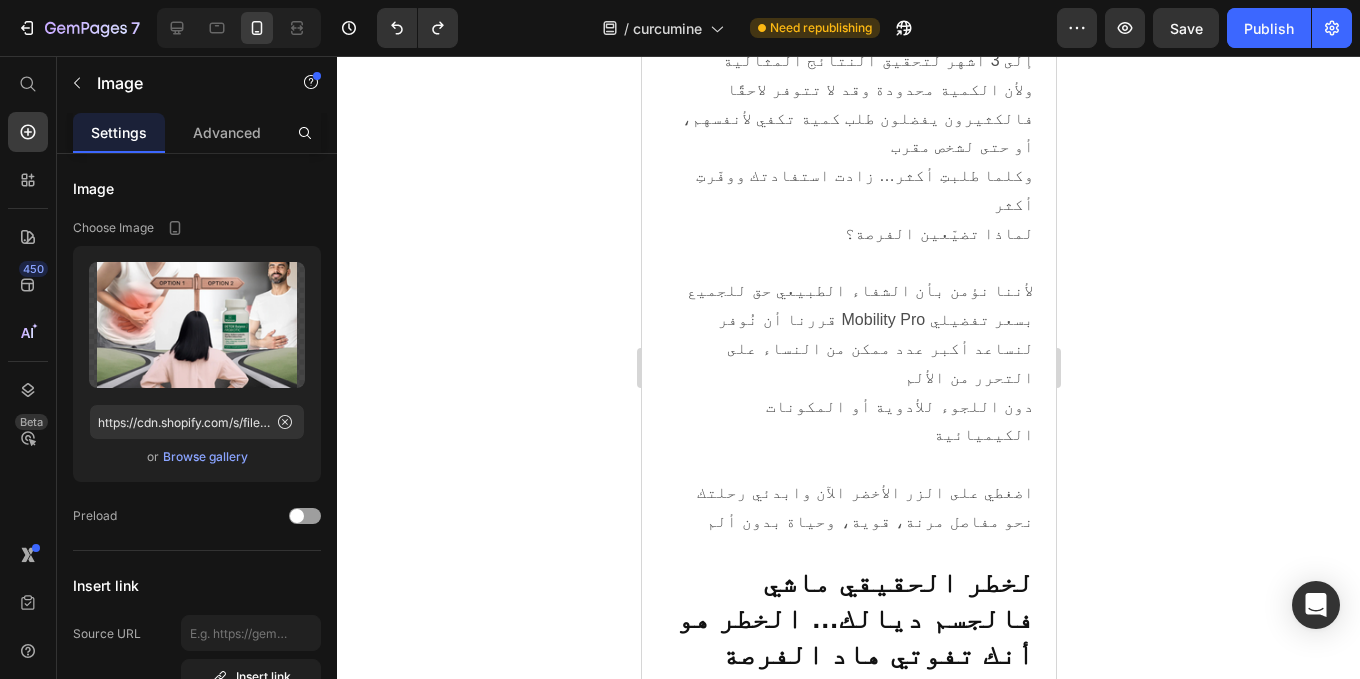 click 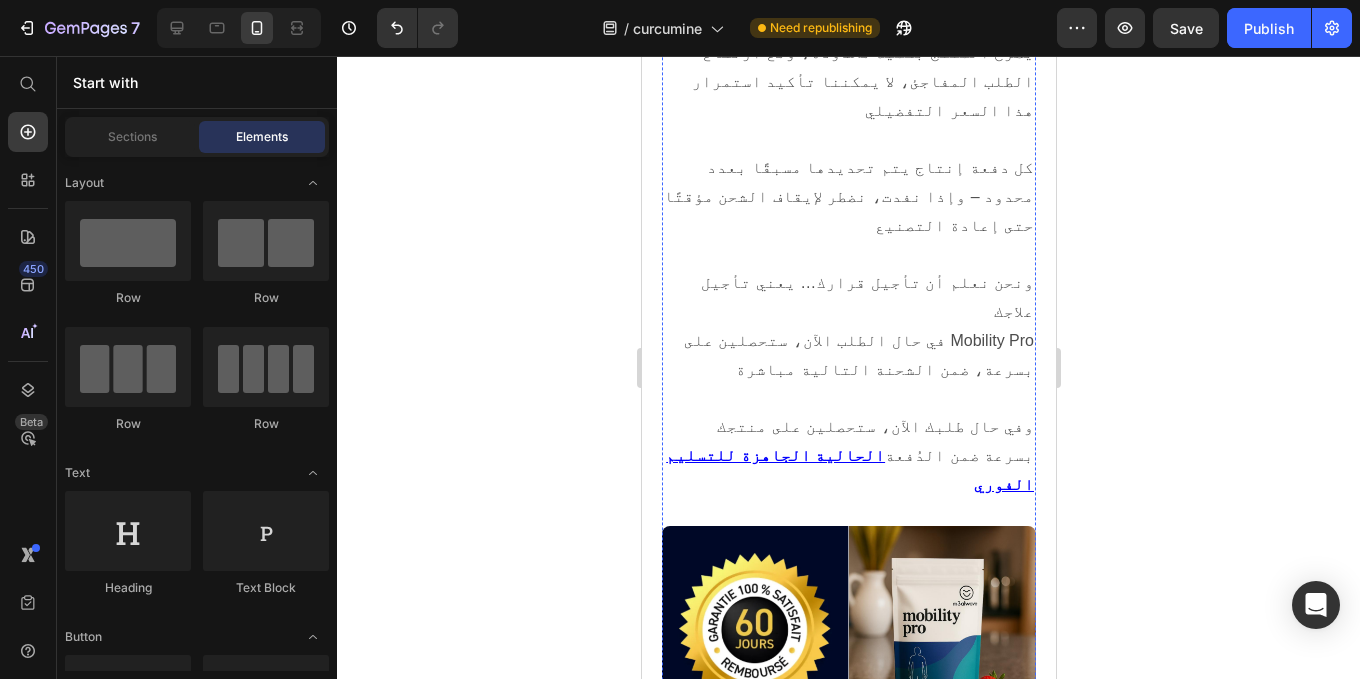 scroll, scrollTop: 22883, scrollLeft: 0, axis: vertical 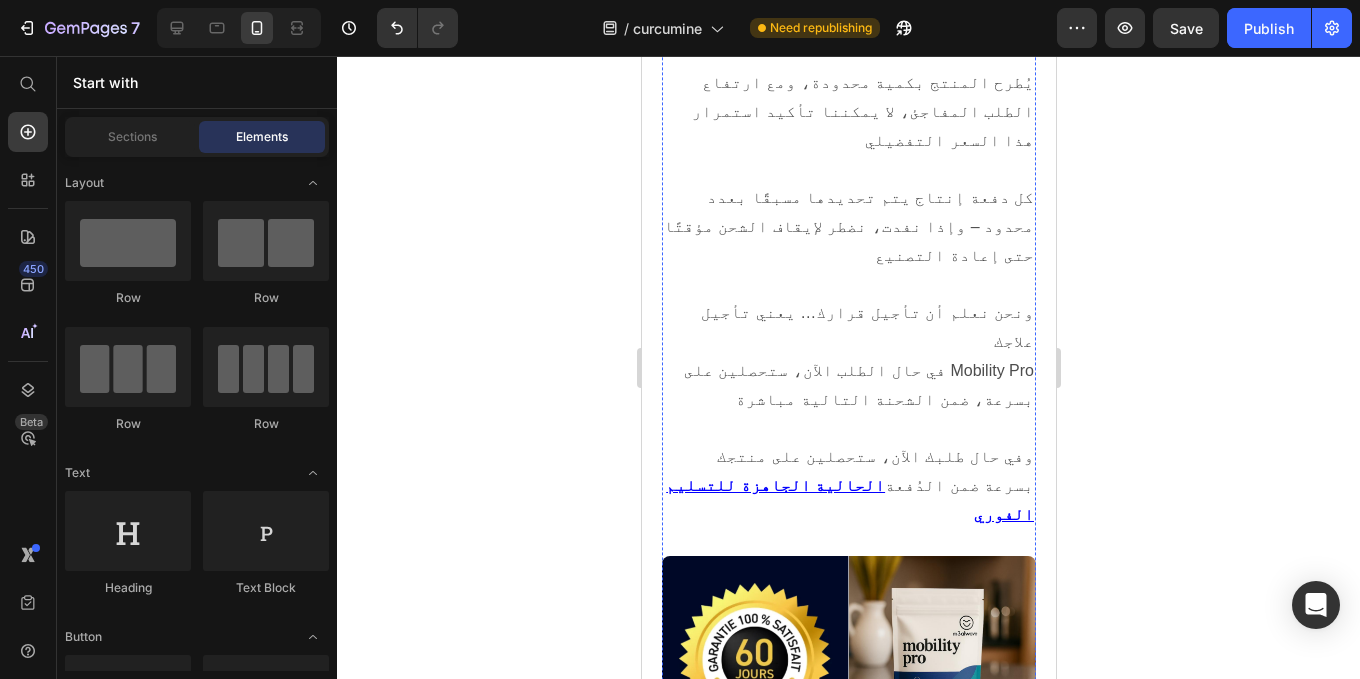 click at bounding box center (848, 1807) 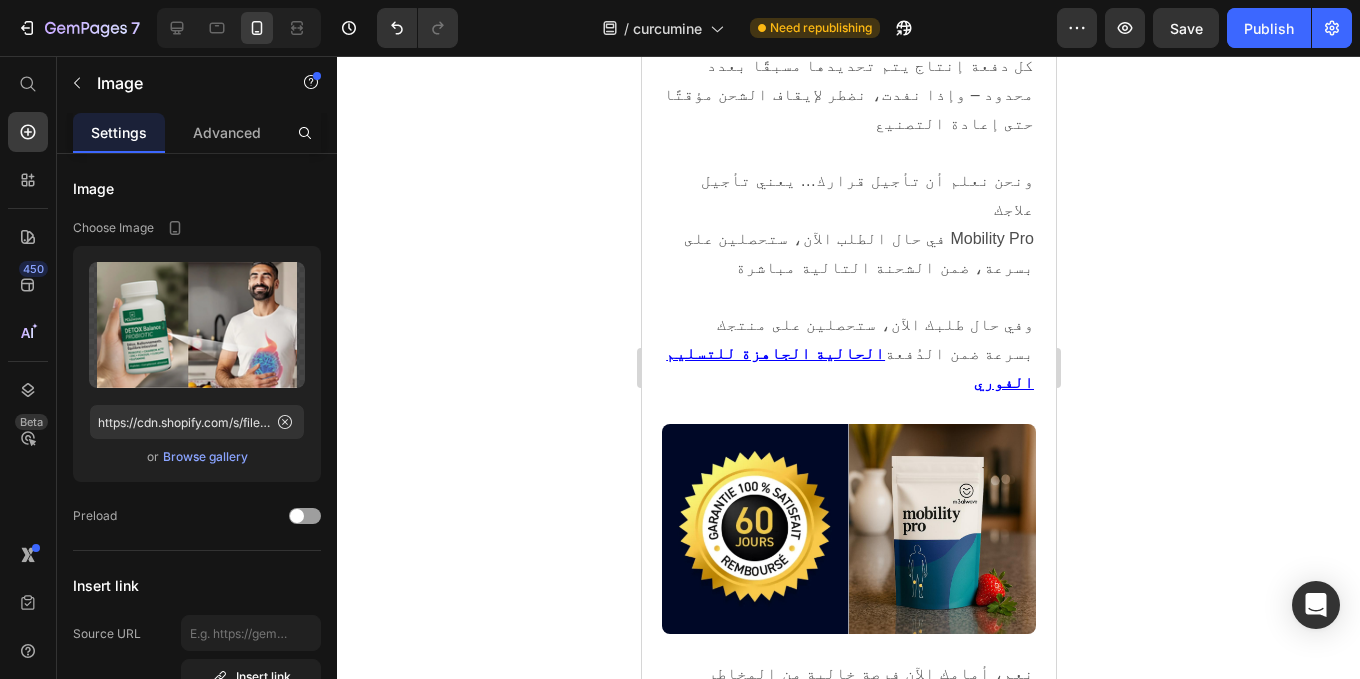 scroll, scrollTop: 22962, scrollLeft: 0, axis: vertical 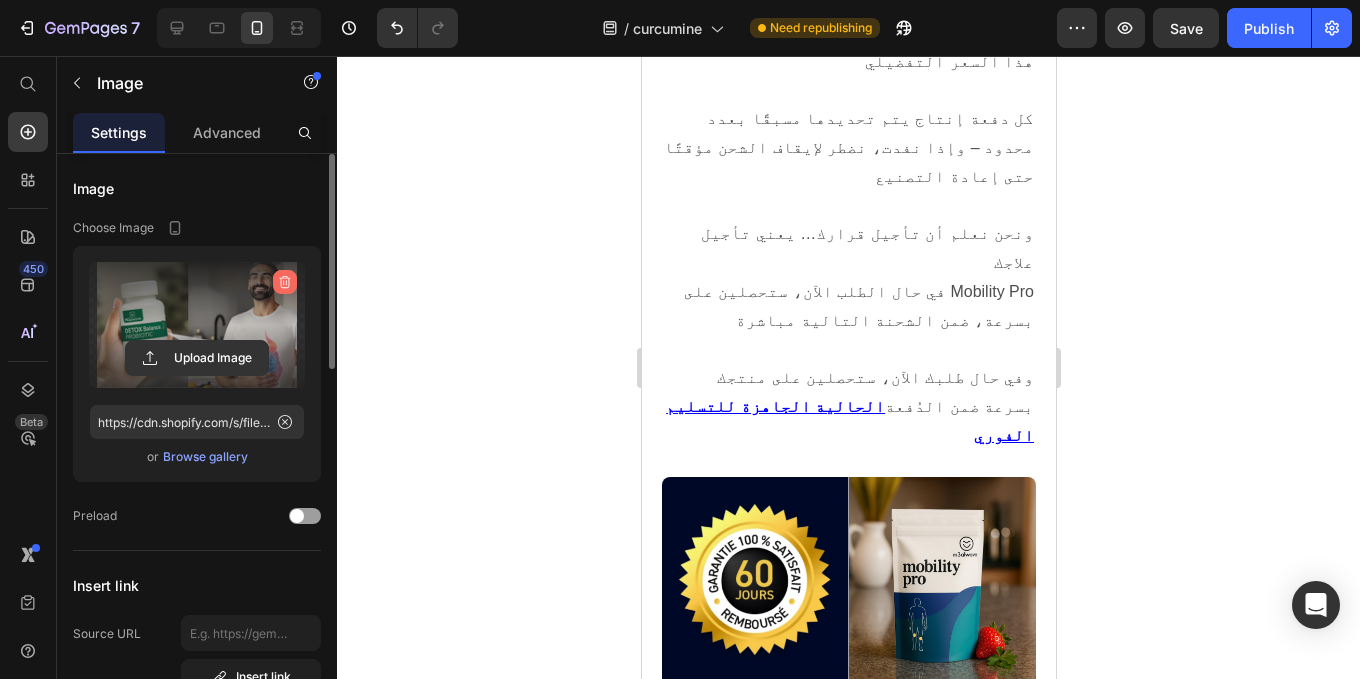click 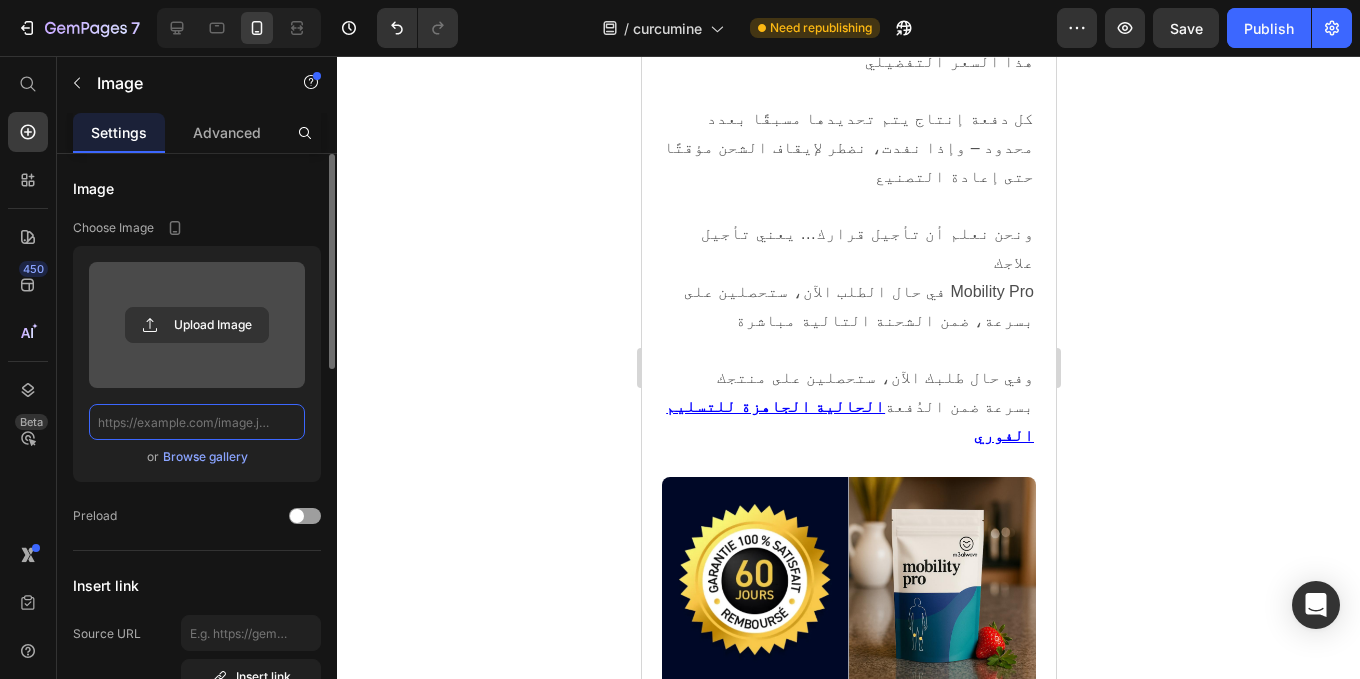 scroll, scrollTop: 0, scrollLeft: 0, axis: both 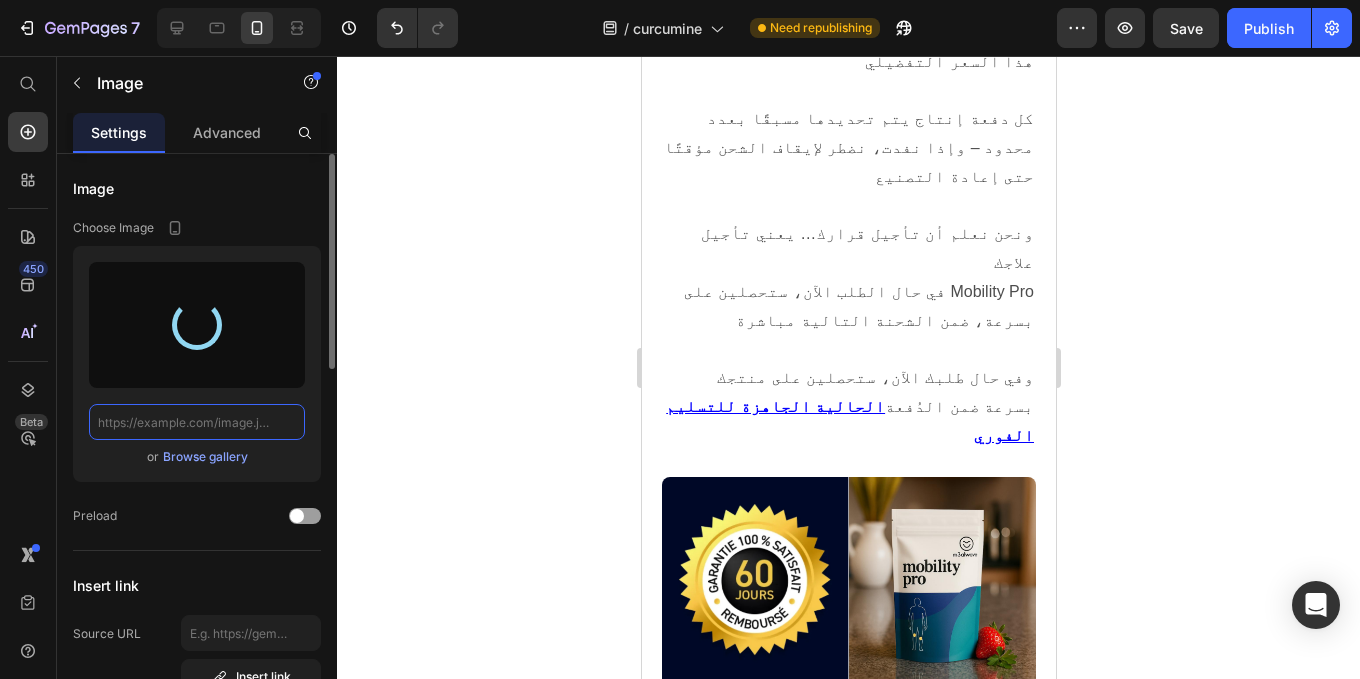 type on "https://cdn.shopify.com/s/files/1/0944/3370/6293/files/gempages_568890246704399381-aab3d516-1b6d-4aca-81db-ee4c32527327.jpg" 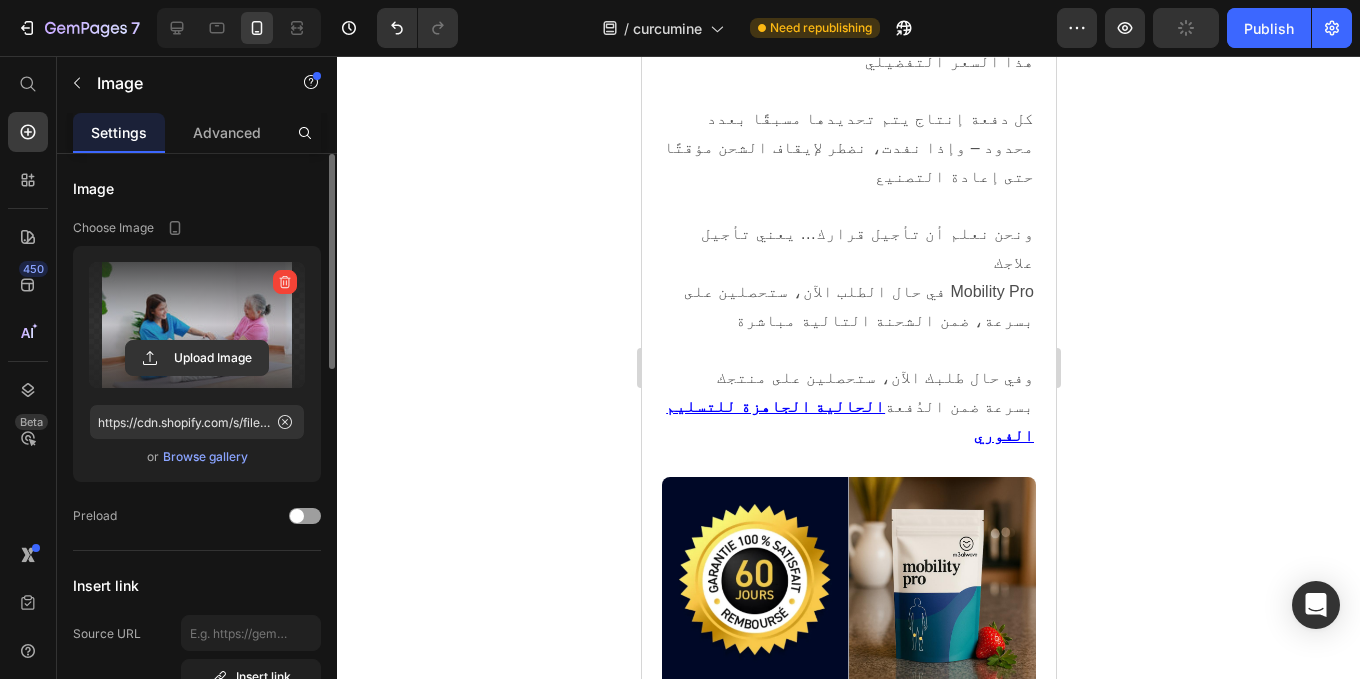click 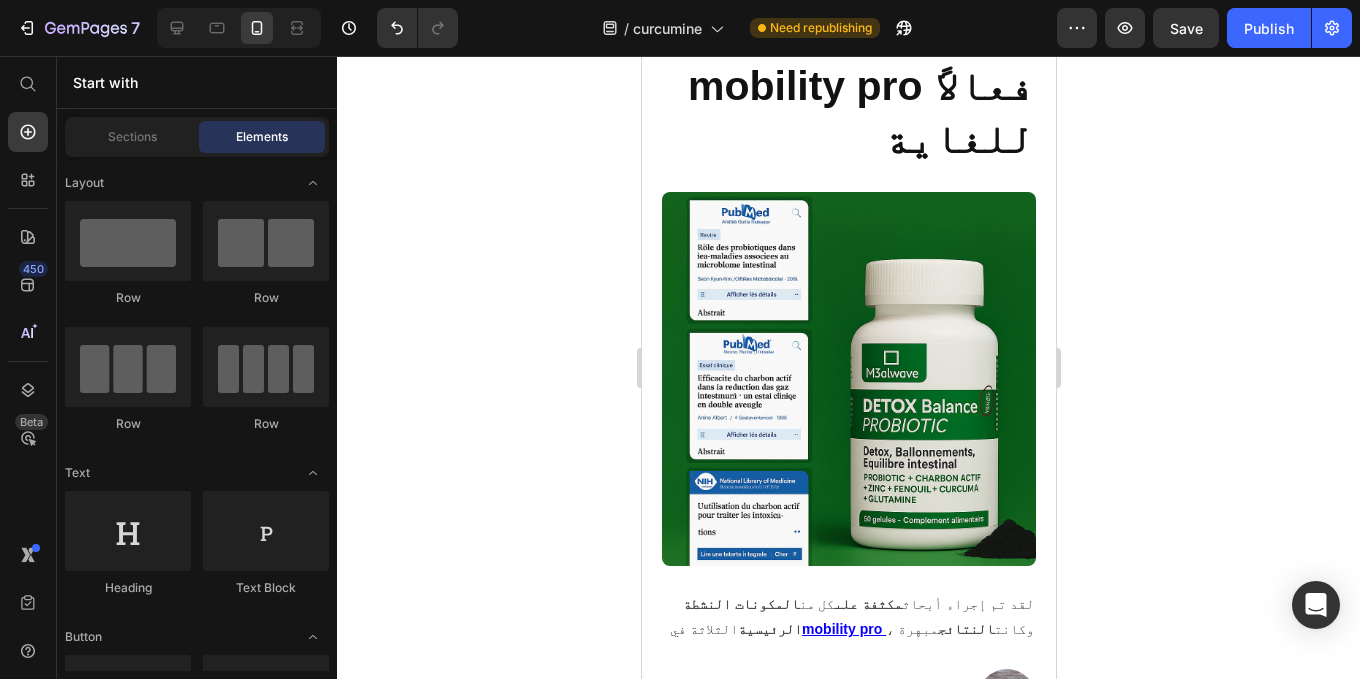 scroll, scrollTop: 11059, scrollLeft: 0, axis: vertical 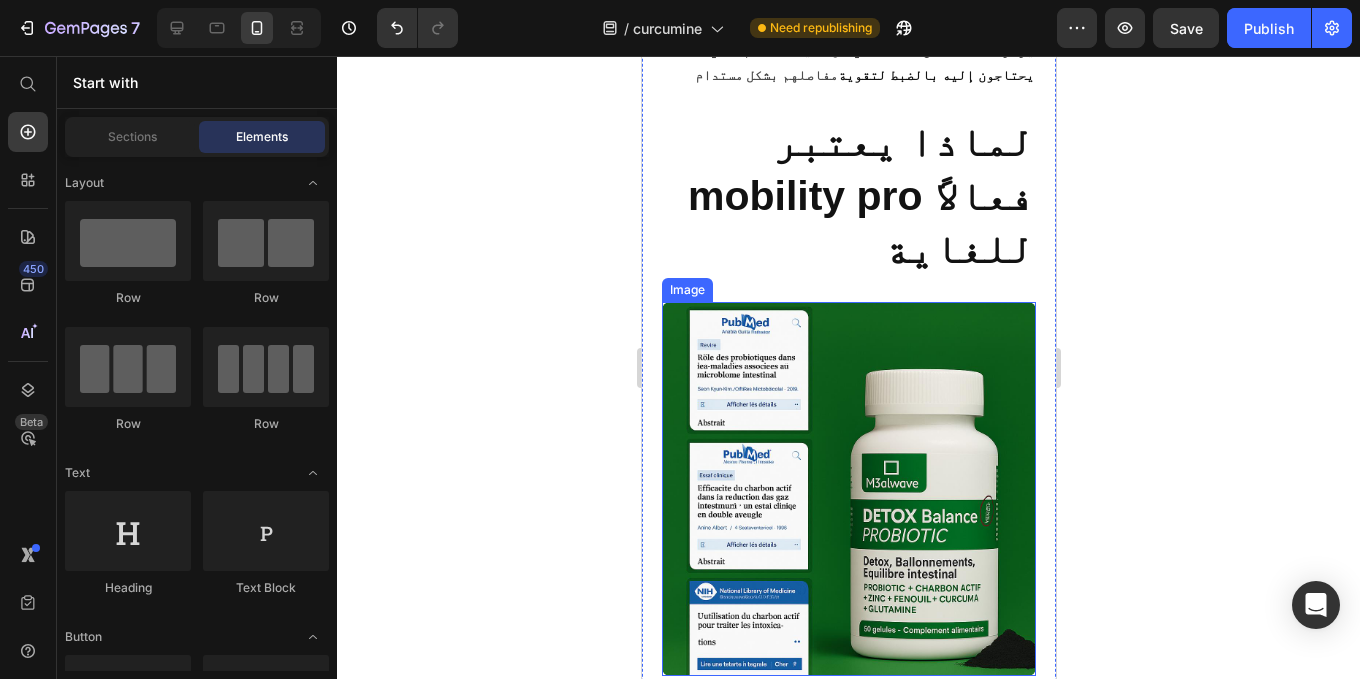 click at bounding box center [848, 489] 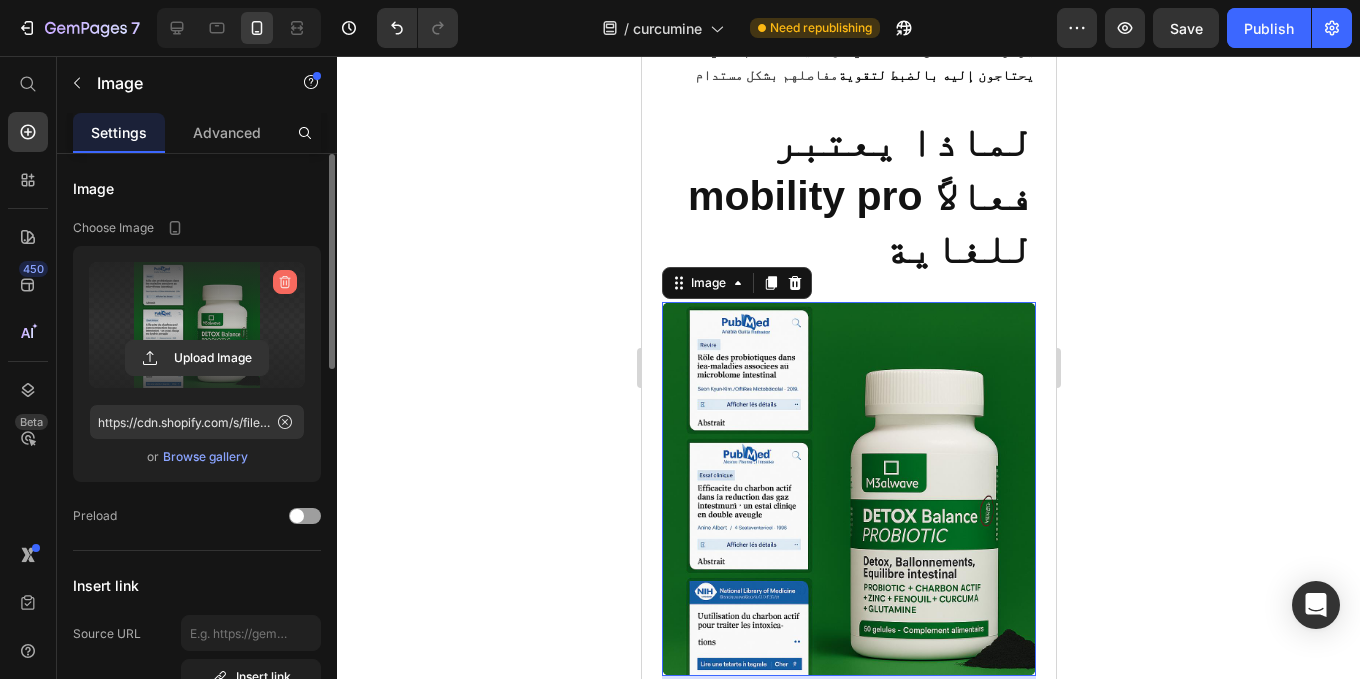 click 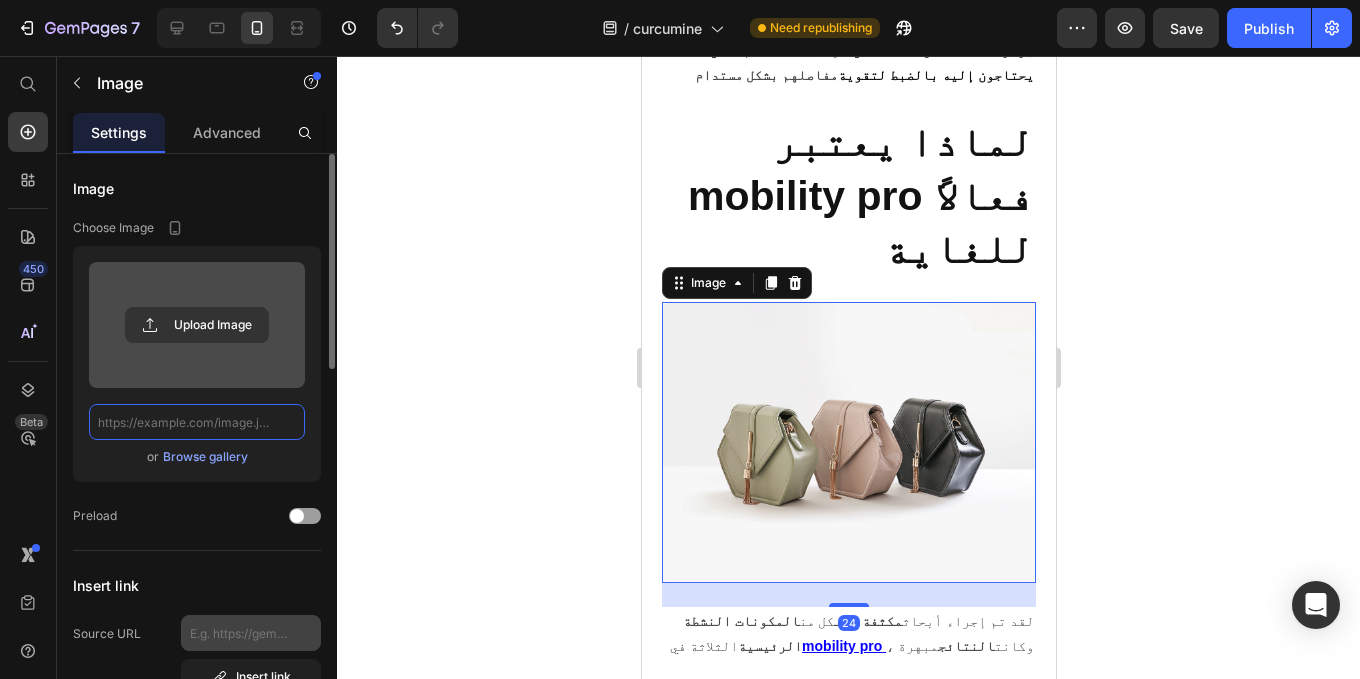 scroll, scrollTop: 0, scrollLeft: 0, axis: both 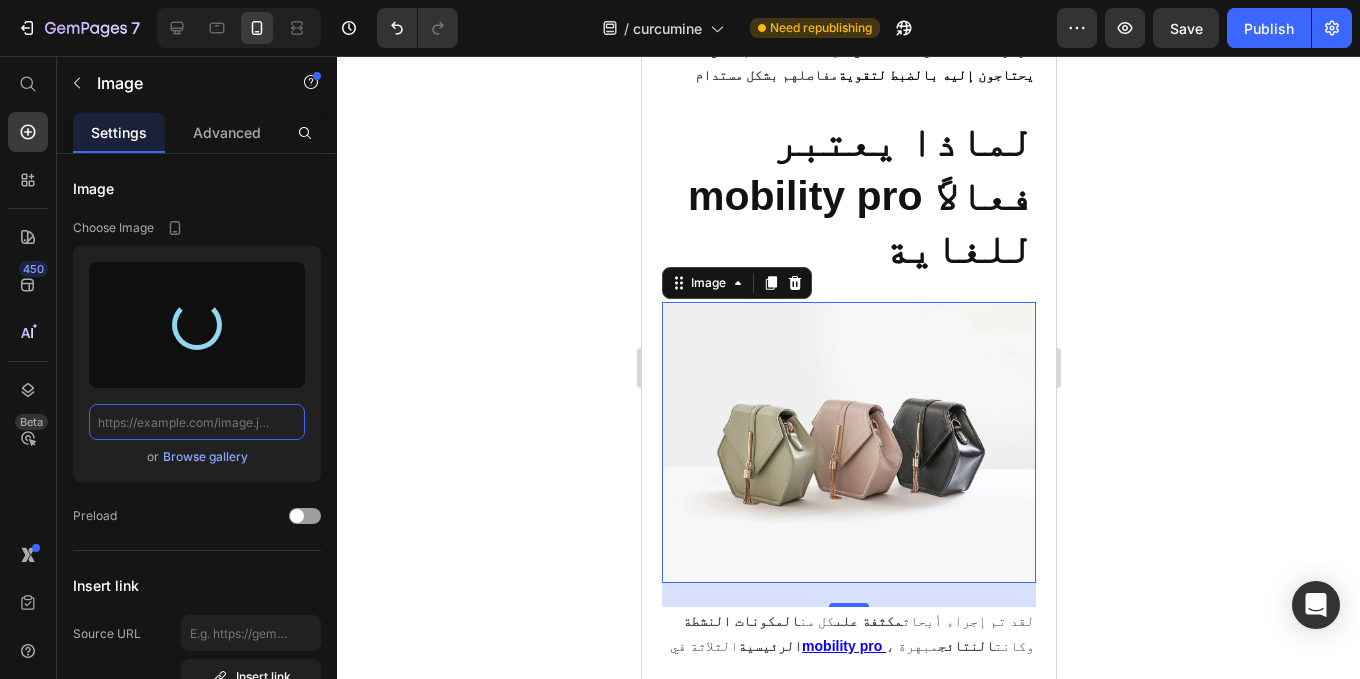 type on "https://cdn.shopify.com/s/files/1/0944/3370/6293/files/gempages_568890246704399381-22677bfd-f837-490b-8724-d872b115fde9.jpg" 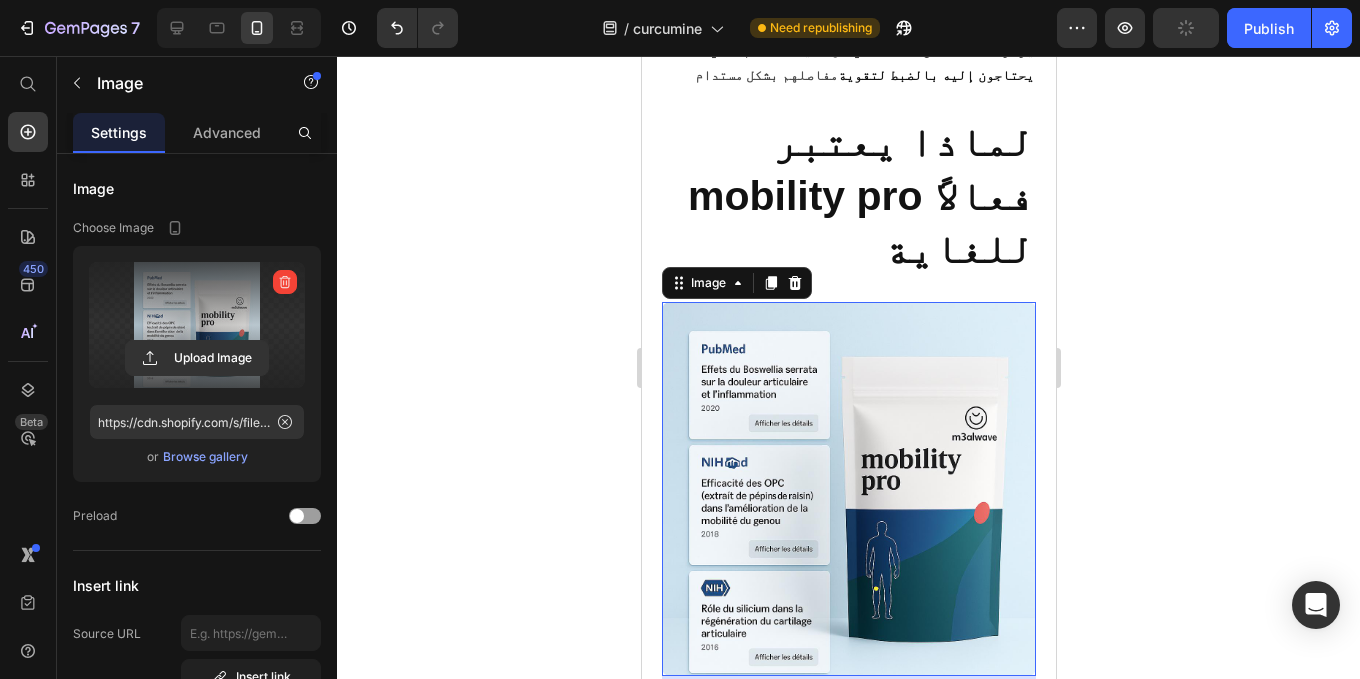 click 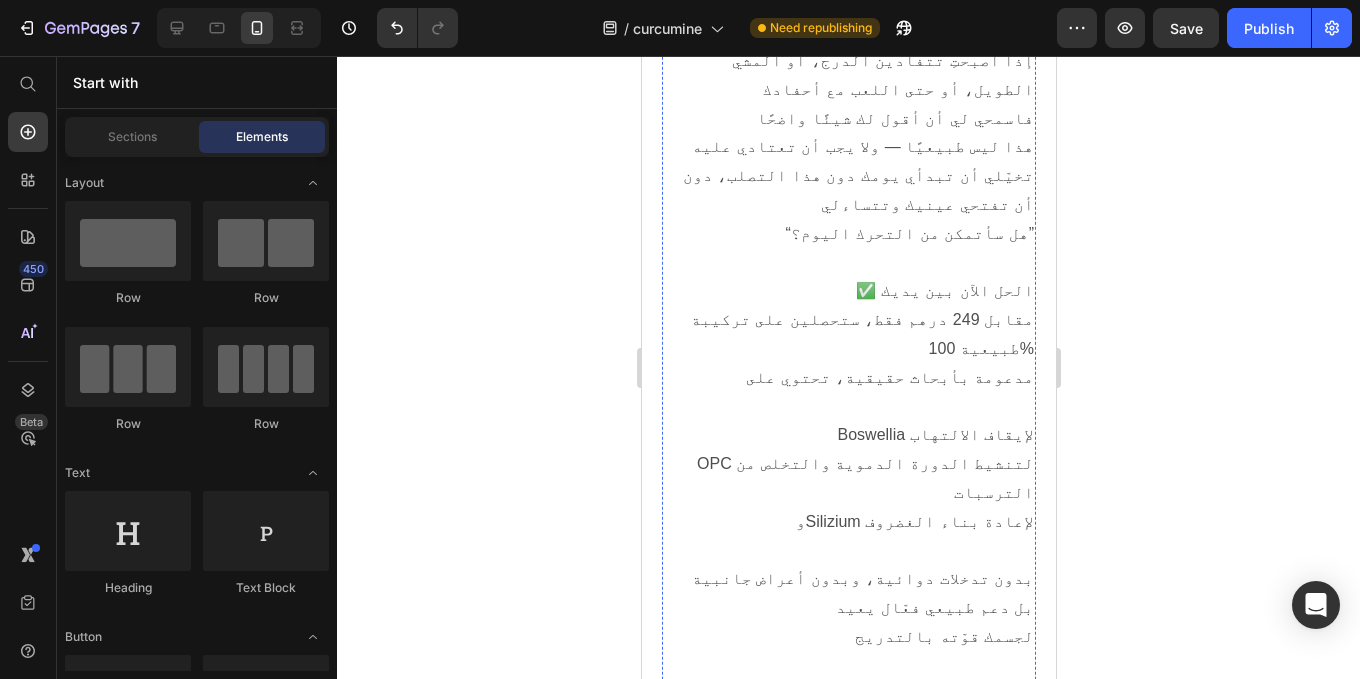 scroll, scrollTop: 21112, scrollLeft: 0, axis: vertical 